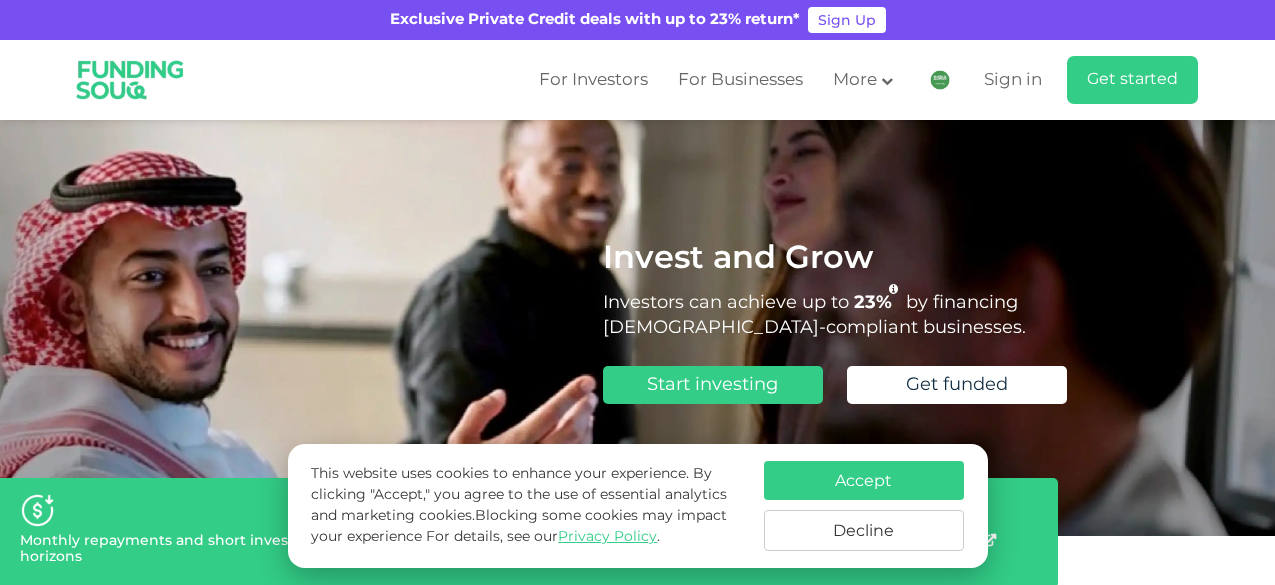 scroll, scrollTop: 0, scrollLeft: 0, axis: both 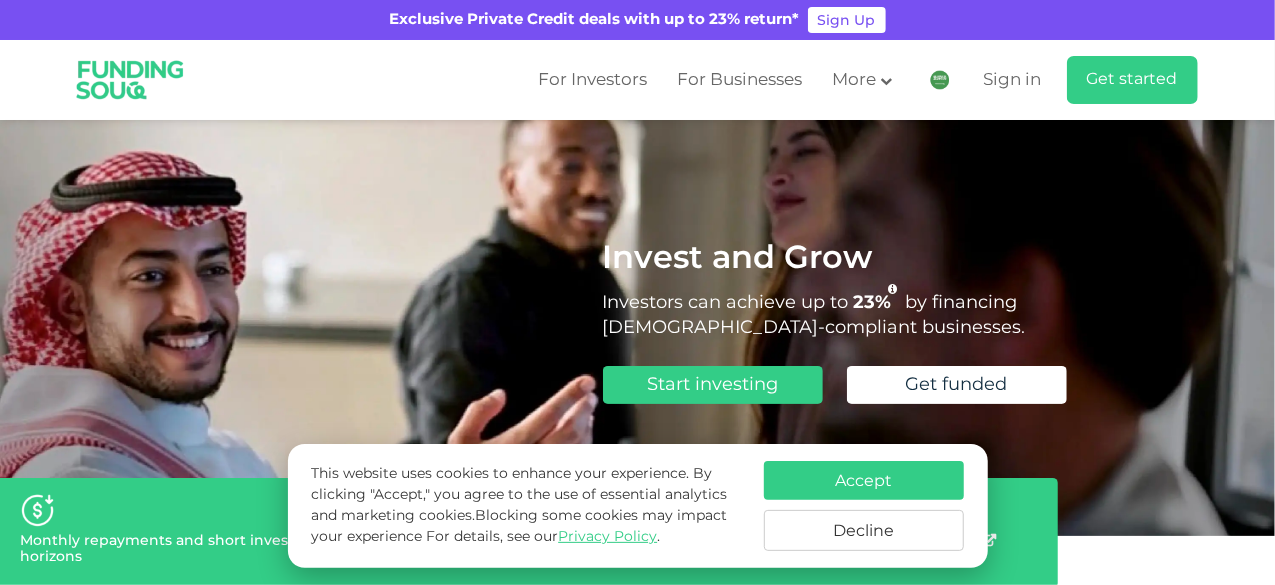 click on "Accept" at bounding box center [864, 480] 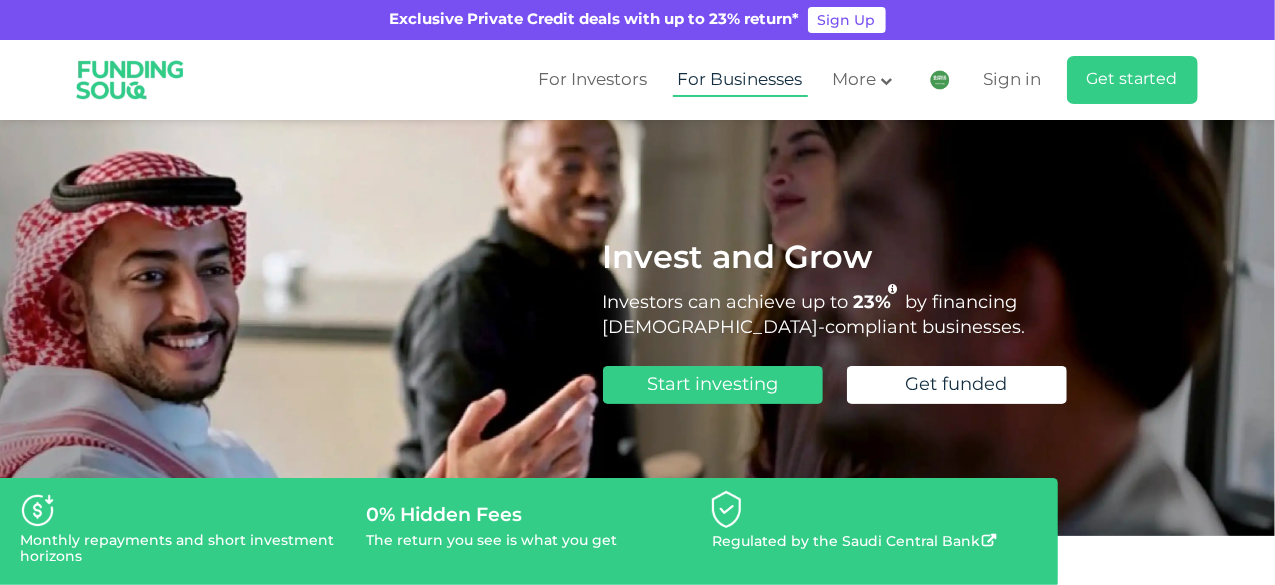 click on "For Businesses" at bounding box center [740, 80] 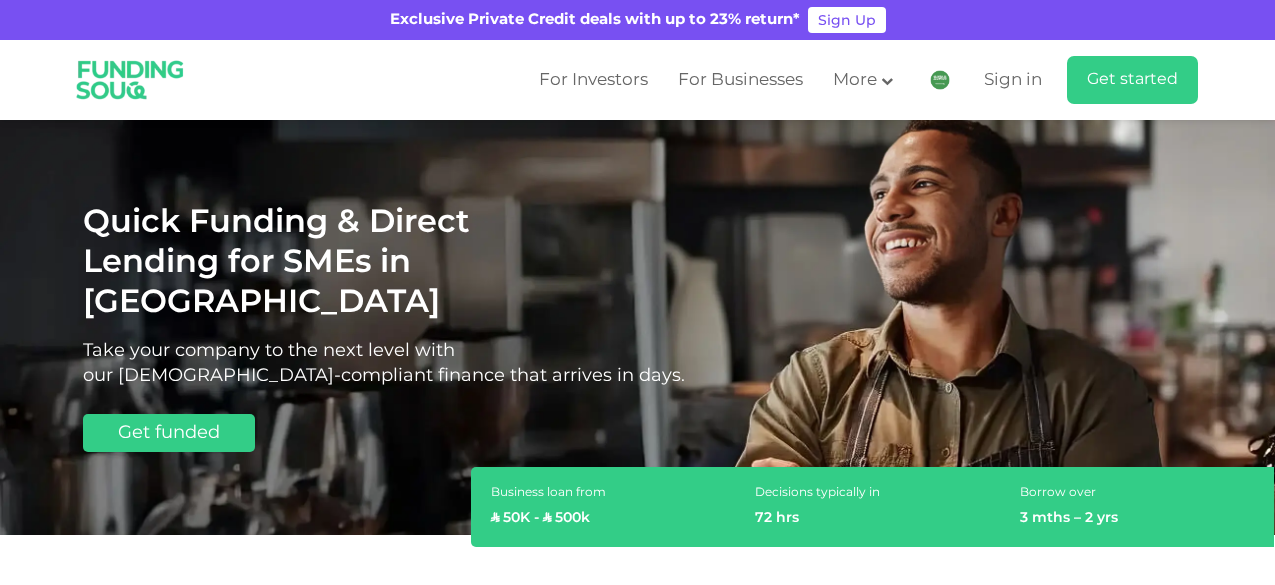 scroll, scrollTop: 0, scrollLeft: 0, axis: both 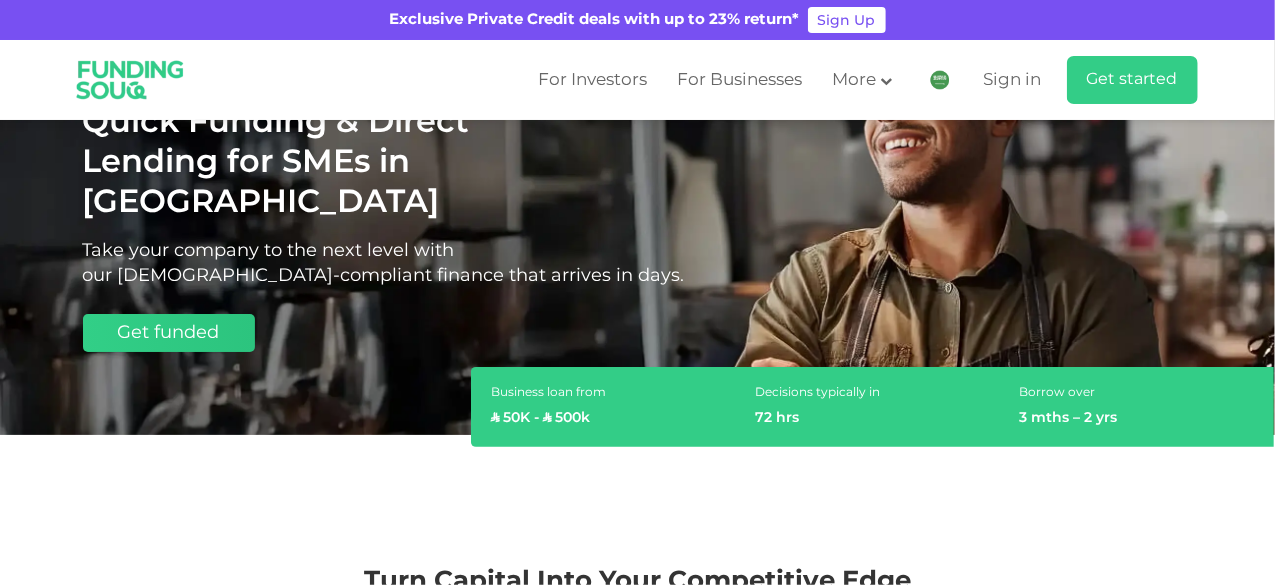 click on "Get funded" at bounding box center [169, 333] 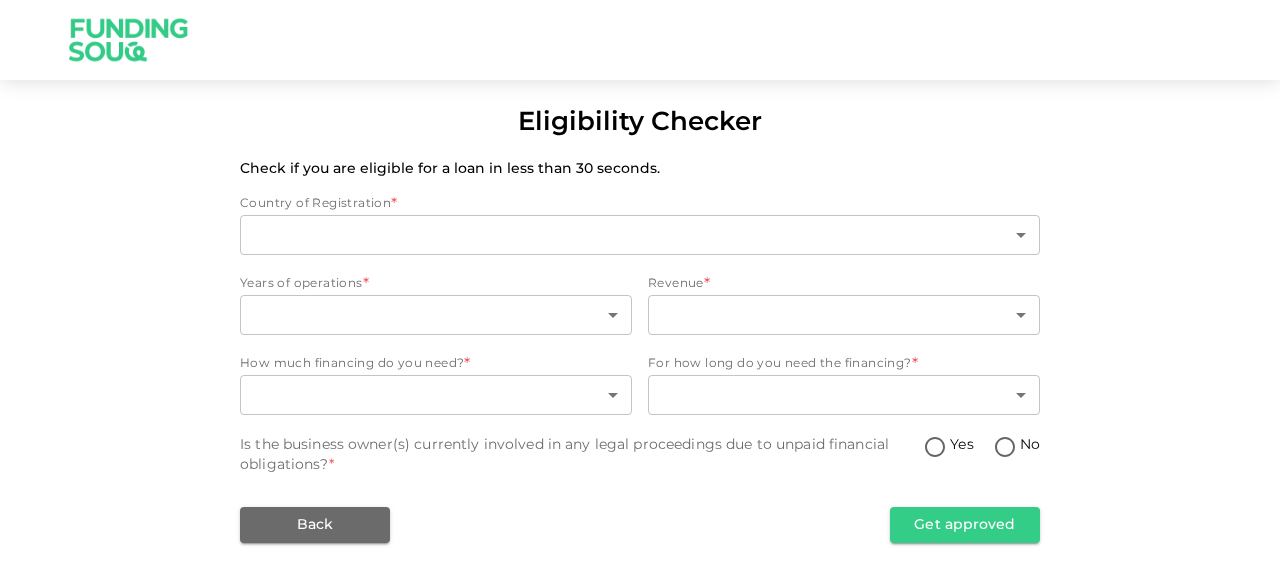 scroll, scrollTop: 0, scrollLeft: 0, axis: both 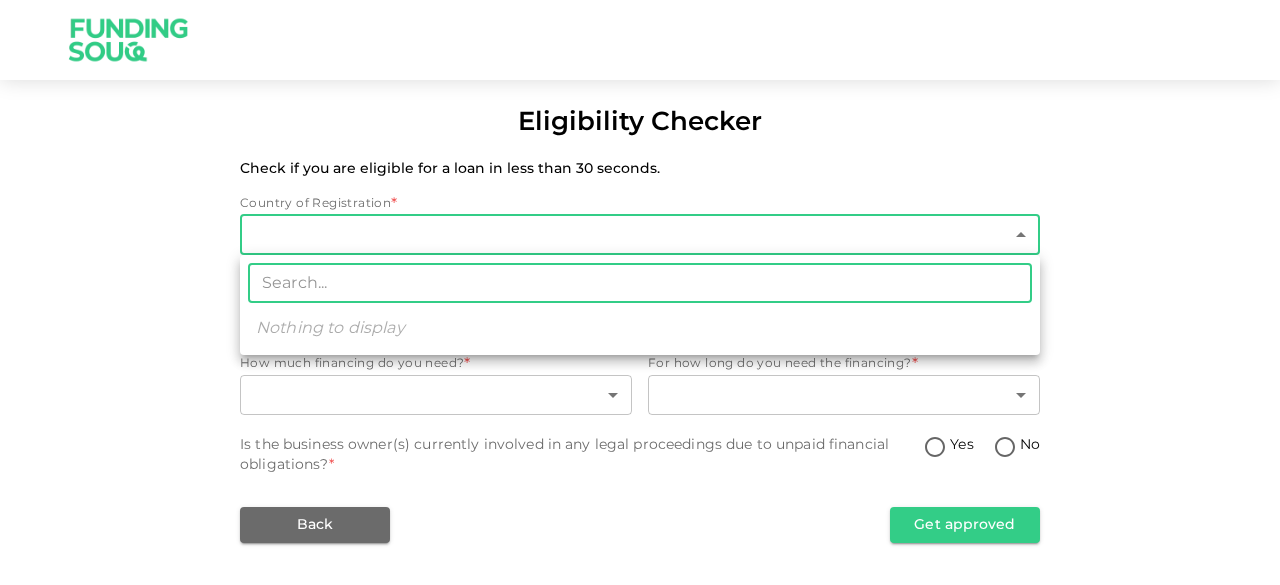 click on "Eligibility Checker Check if you are eligible for a loan in less than 30 seconds.   Country of Registration * ​ ​   Years of operations * ​ ​   Revenue * ​ ​   How much financing do you need? * ​ ​   For how long do you need the financing? * ​ ​ Is the business owner(s) currently involved in any legal proceedings due to unpaid financial obligations? * Yes No Back Get approved
​ Nothing to display" at bounding box center [640, 292] 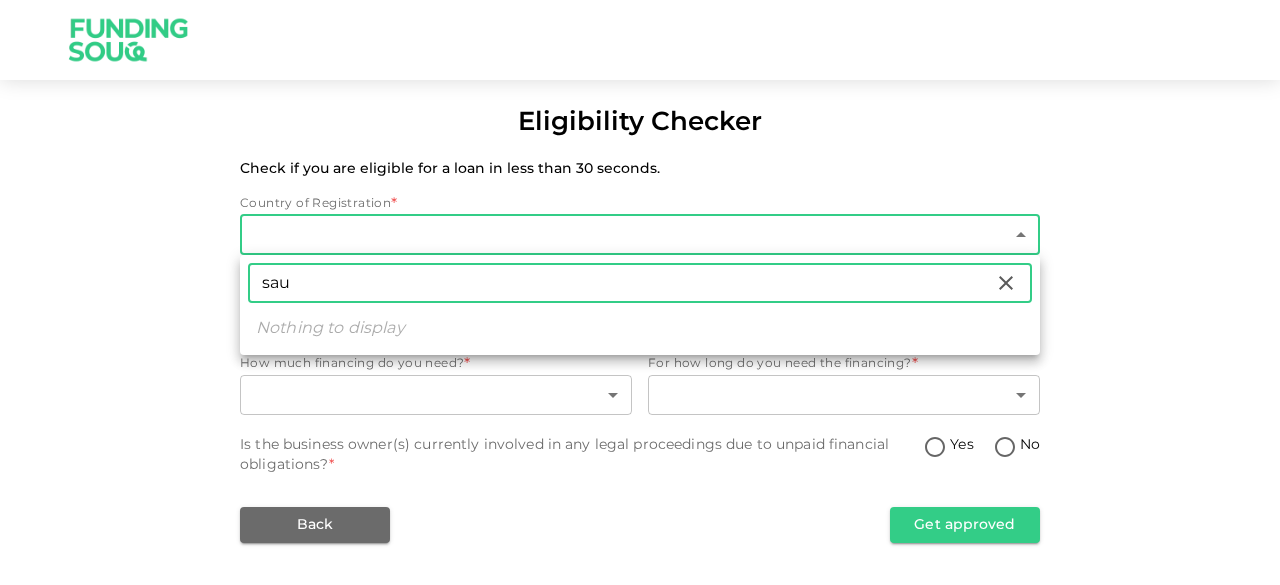 type on "Saudi Arabia" 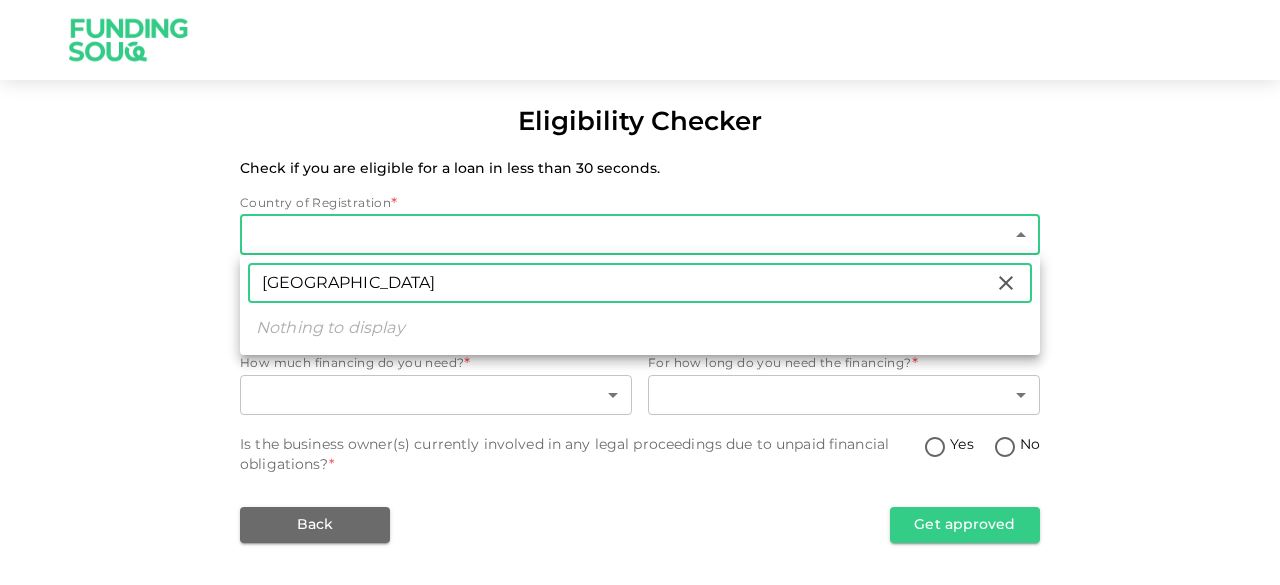 click at bounding box center [640, 292] 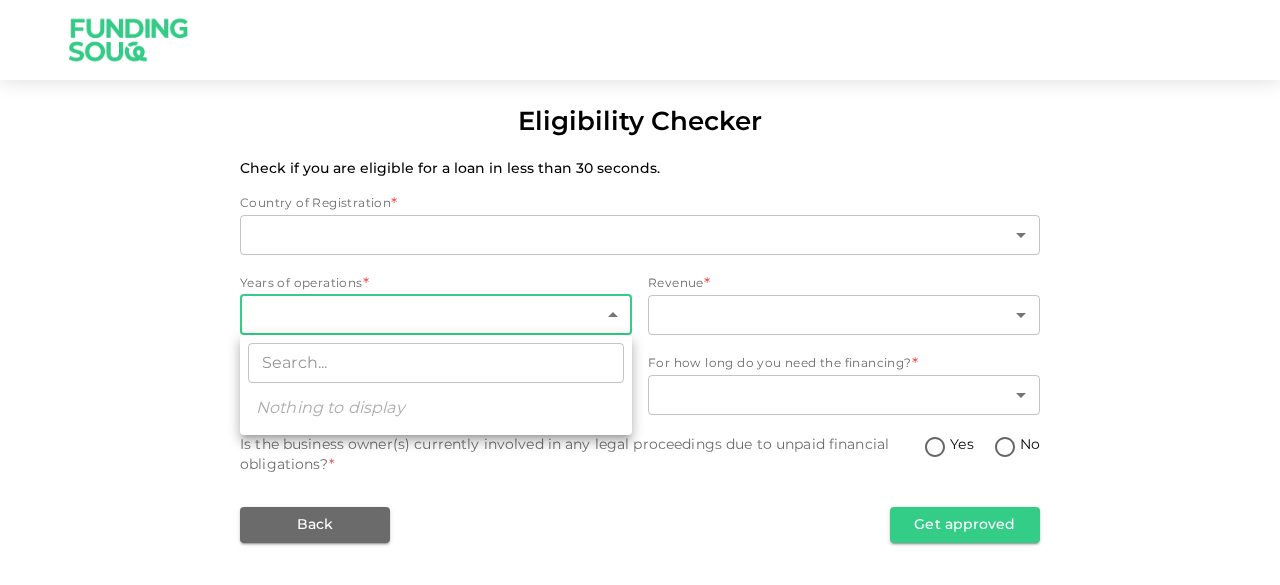 click on "Eligibility Checker Check if you are eligible for a loan in less than 30 seconds.   Country of Registration * ​ ​   Years of operations * ​ ​   Revenue * ​ ​   How much financing do you need? * ​ ​   For how long do you need the financing? * ​ ​ Is the business owner(s) currently involved in any legal proceedings due to unpaid financial obligations? * Yes No Back Get approved
​ Nothing to display" at bounding box center (640, 292) 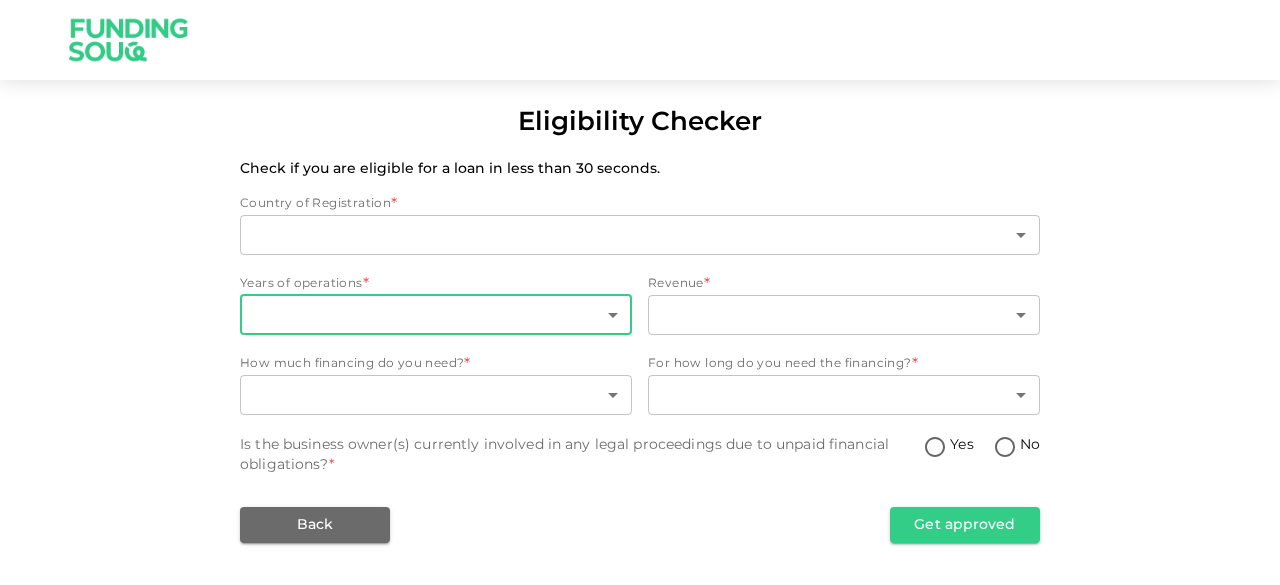 click on "Eligibility Checker Check if you are eligible for a loan in less than 30 seconds.   Country of Registration * ​ ​   Years of operations * ​ ​   Revenue * ​ ​   How much financing do you need? * ​ ​   For how long do you need the financing? * ​ ​ Is the business owner(s) currently involved in any legal proceedings due to unpaid financial obligations? * Yes No Back Get approved" at bounding box center (640, 292) 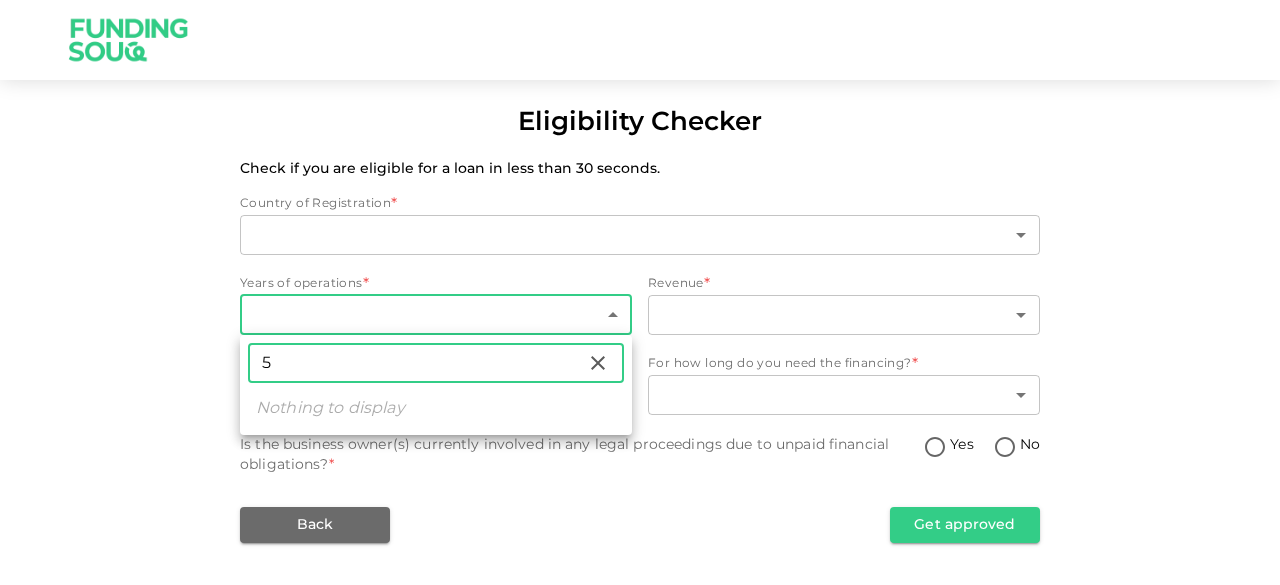 type on "5" 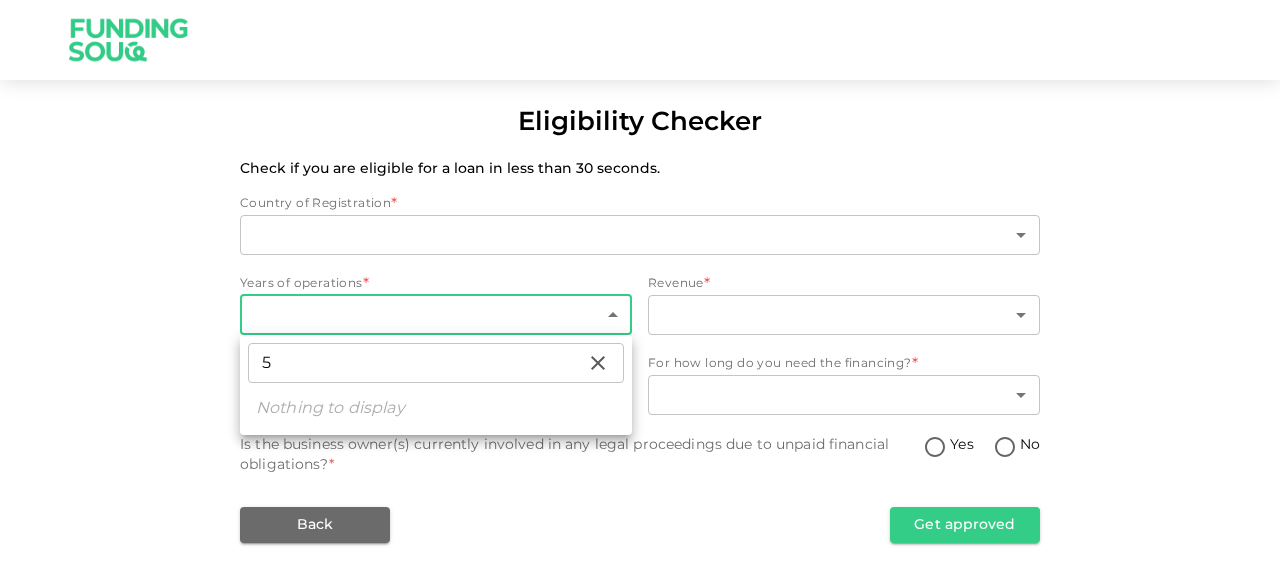 click at bounding box center (640, 292) 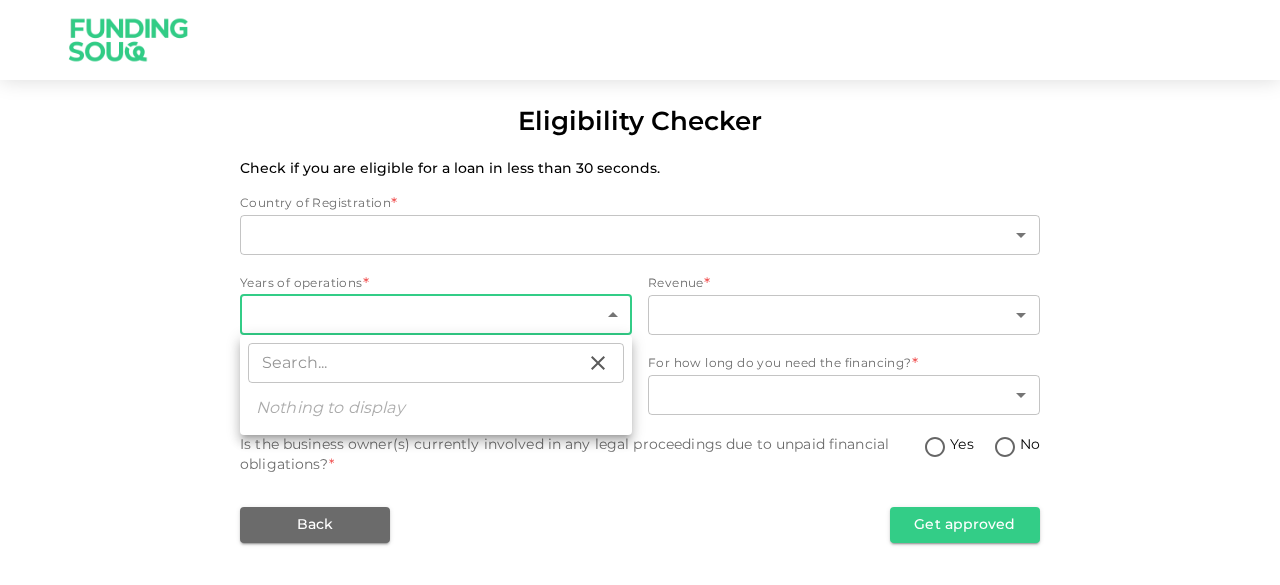 click at bounding box center [640, 292] 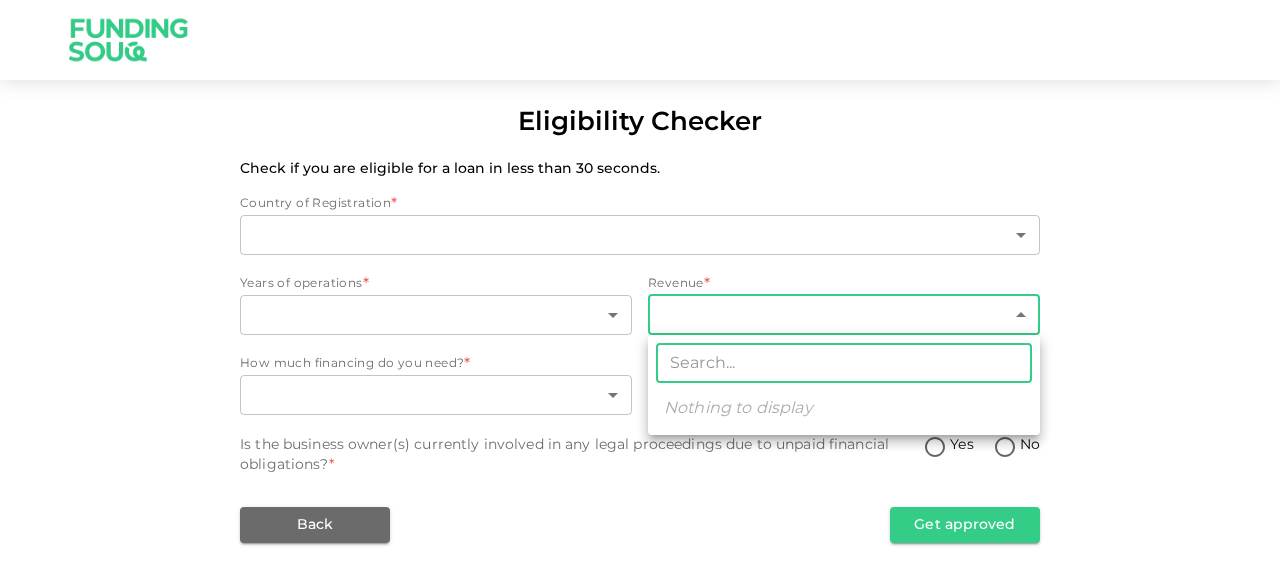 click on "Eligibility Checker Check if you are eligible for a loan in less than 30 seconds.   Country of Registration * ​ ​   Years of operations * ​ ​   Revenue * ​ ​   How much financing do you need? * ​ ​   For how long do you need the financing? * ​ ​ Is the business owner(s) currently involved in any legal proceedings due to unpaid financial obligations? * Yes No Back Get approved
​ Nothing to display" at bounding box center (640, 292) 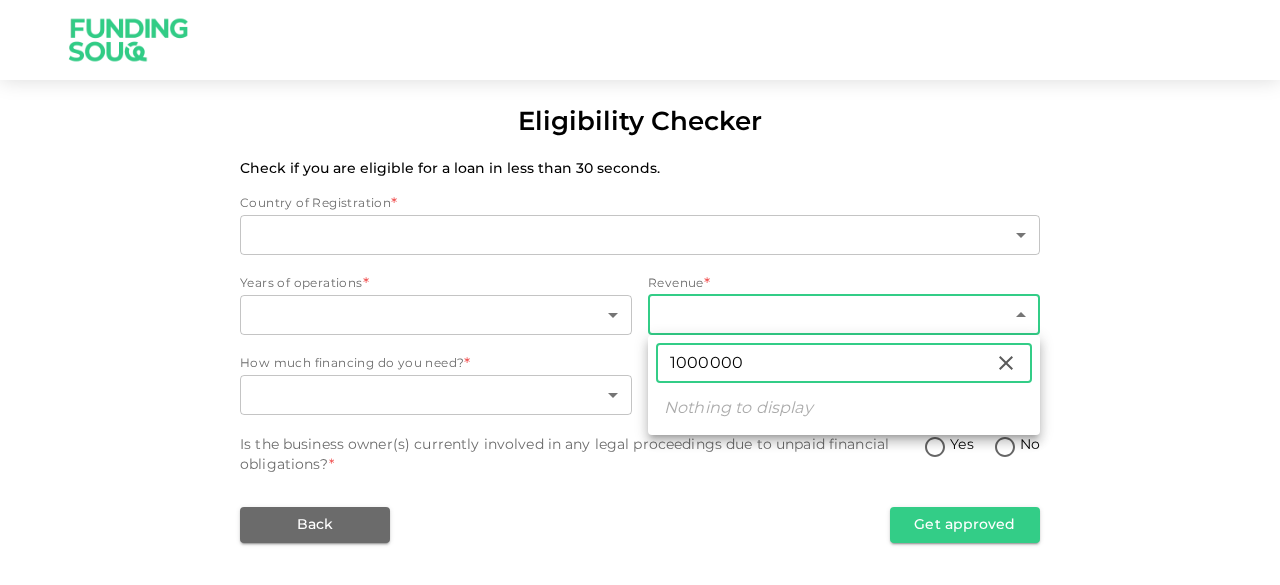 type on "1000000" 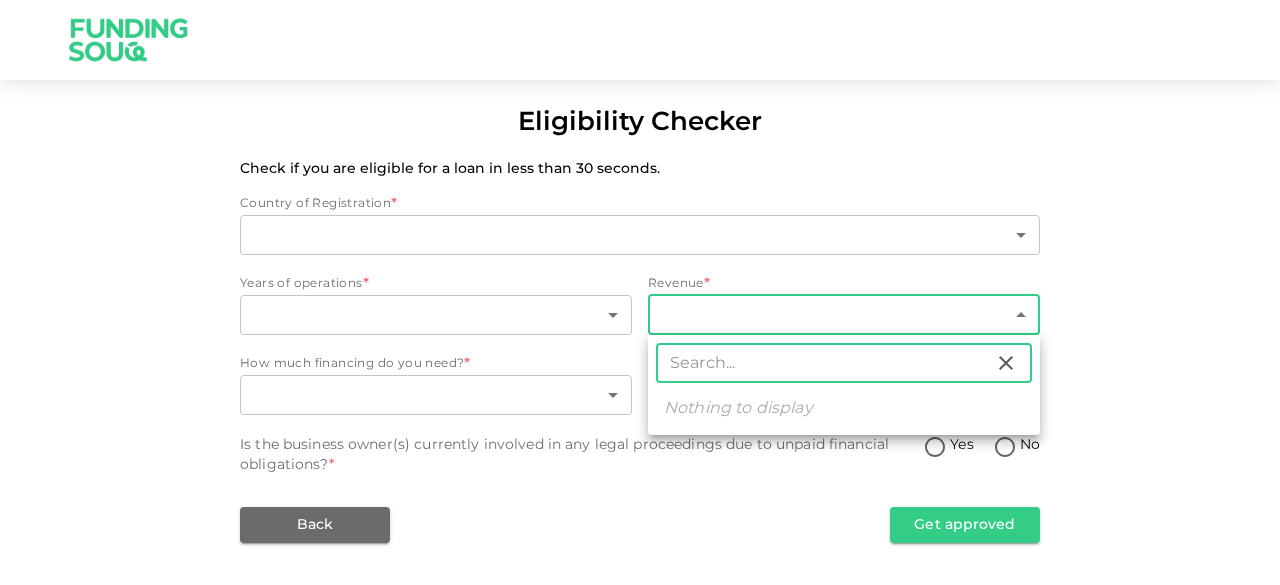 click at bounding box center (640, 292) 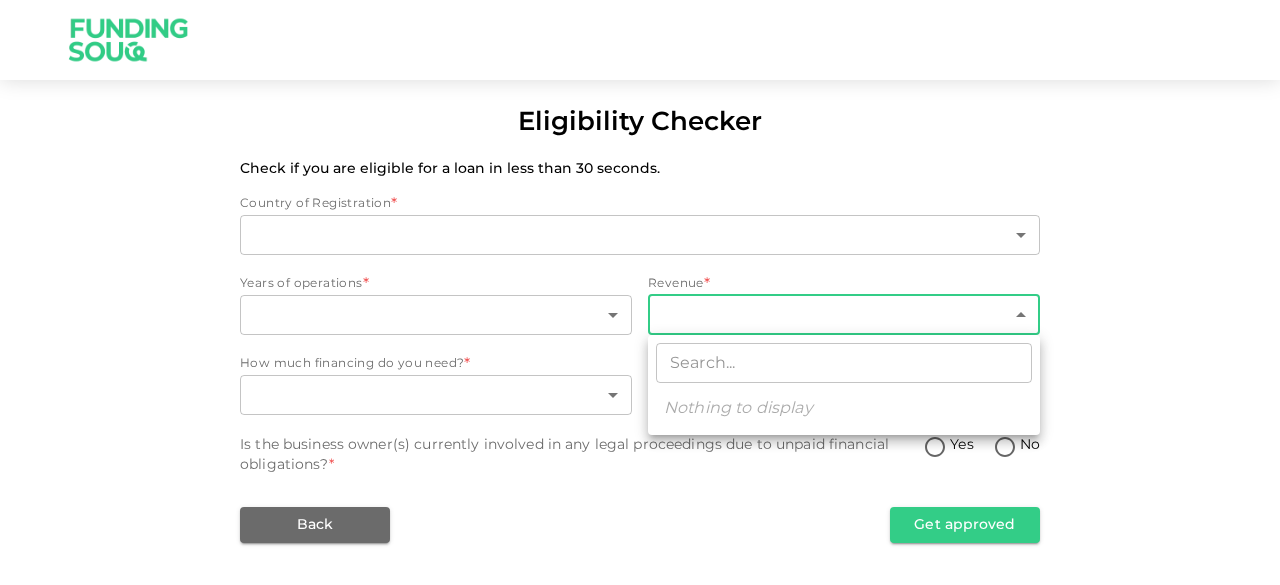 click on "Eligibility Checker Check if you are eligible for a loan in less than 30 seconds.   Country of Registration * ​ ​   Years of operations * ​ ​   Revenue * ​ ​   How much financing do you need? * ​ ​   For how long do you need the financing? * ​ ​ Is the business owner(s) currently involved in any legal proceedings due to unpaid financial obligations? * Yes No Back Get approved
​ Nothing to display" at bounding box center (640, 292) 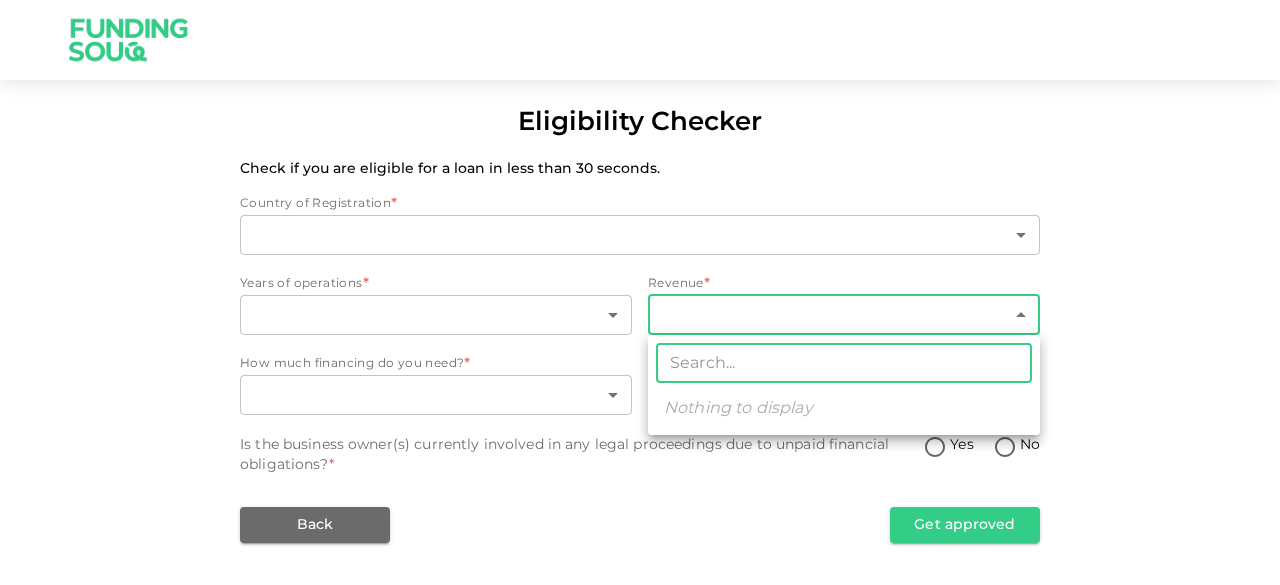 click at bounding box center [844, 363] 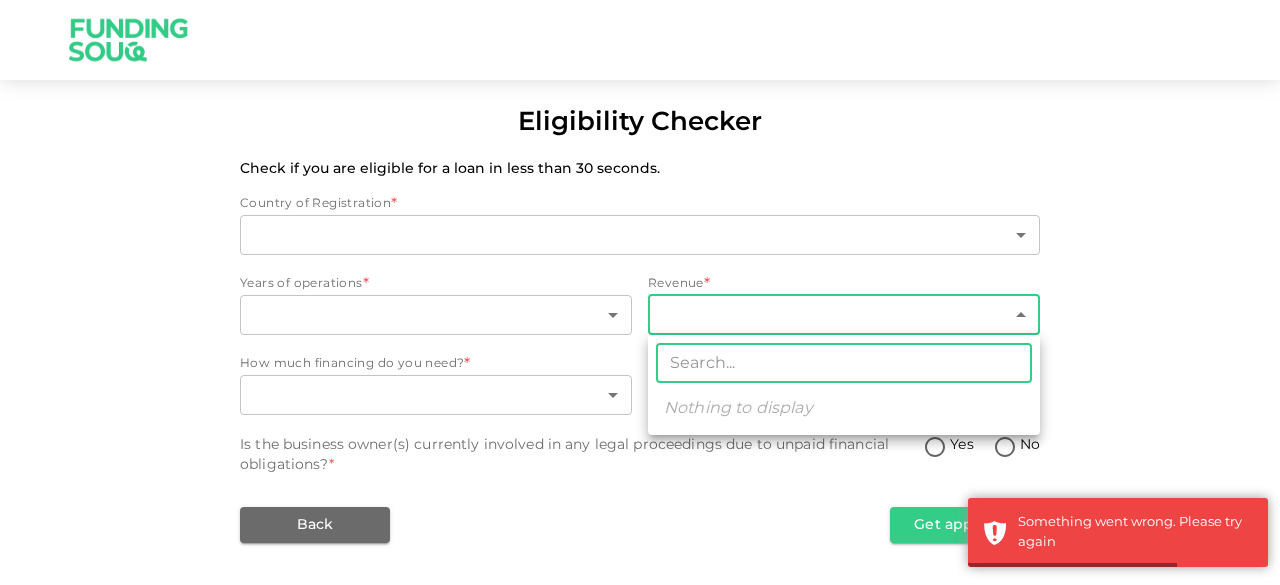 click at bounding box center [640, 292] 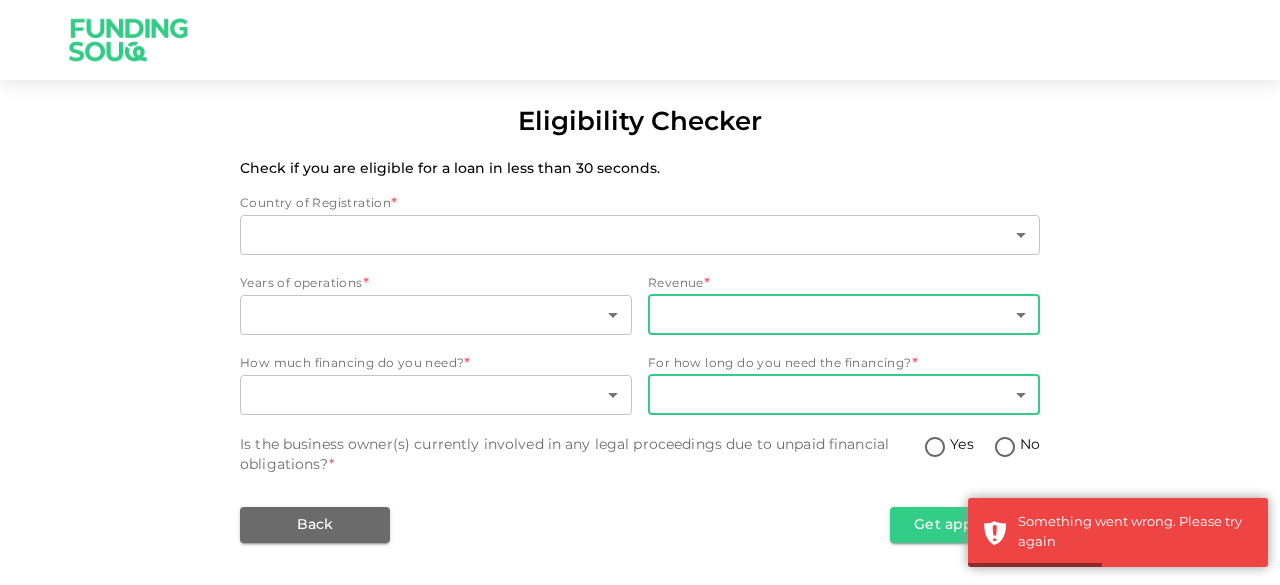 click on "Eligibility Checker Check if you are eligible for a loan in less than 30 seconds.   Country of Registration * ​ ​   Years of operations * ​ ​   Revenue * ​ ​   How much financing do you need? * ​ ​   For how long do you need the financing? * ​ ​ Is the business owner(s) currently involved in any legal proceedings due to unpaid financial obligations? * Yes No Back Get approved
Something went wrong. Please try again" at bounding box center [640, 292] 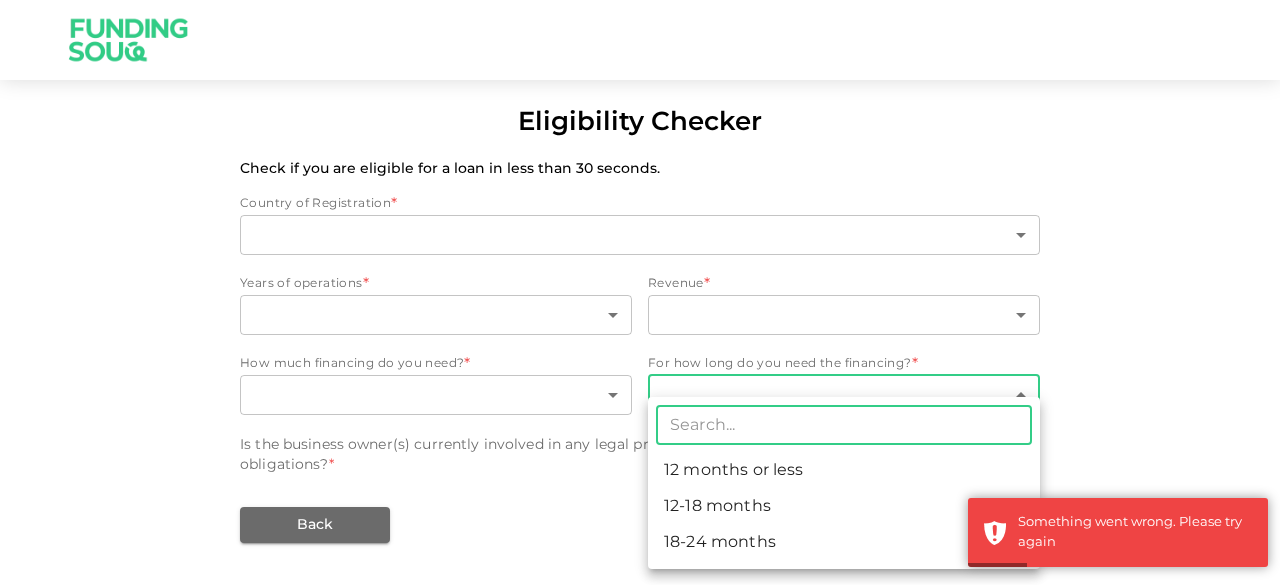 click on "12 months or less" at bounding box center [844, 471] 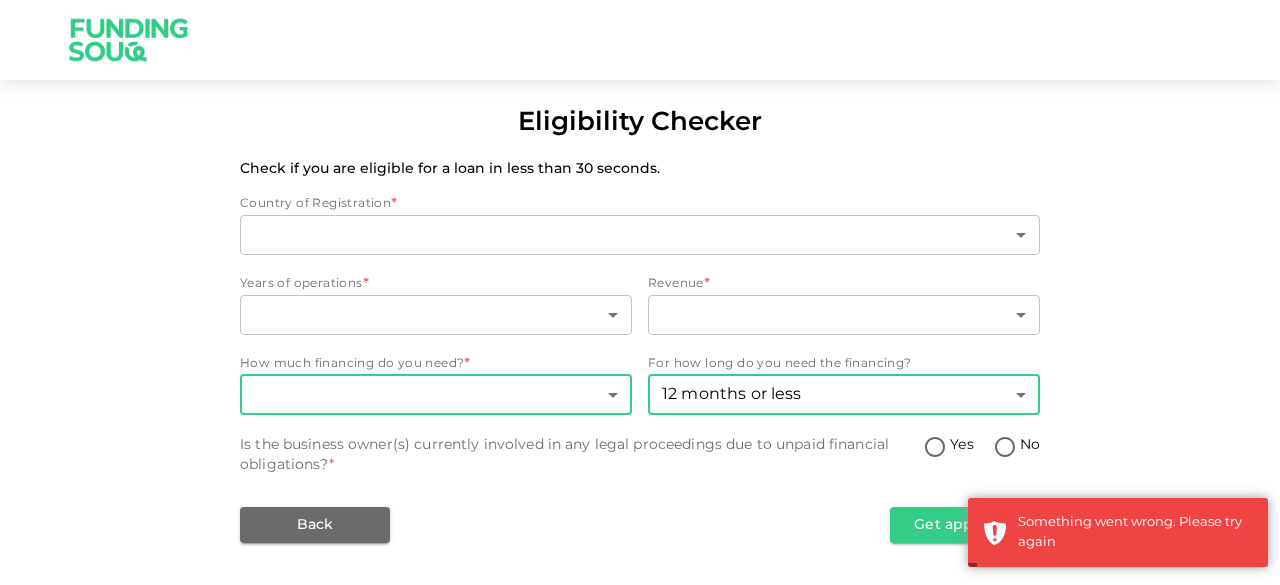 click on "Eligibility Checker Check if you are eligible for a loan in less than 30 seconds.   Country of Registration * ​ ​   Years of operations * ​ ​   Revenue * ​ ​   How much financing do you need? * ​ ​   For how long do you need the financing? 12 months or less  1 ​ Is the business owner(s) currently involved in any legal proceedings due to unpaid financial obligations? * Yes No Back Get approved
Something went wrong. Please try again" at bounding box center (640, 292) 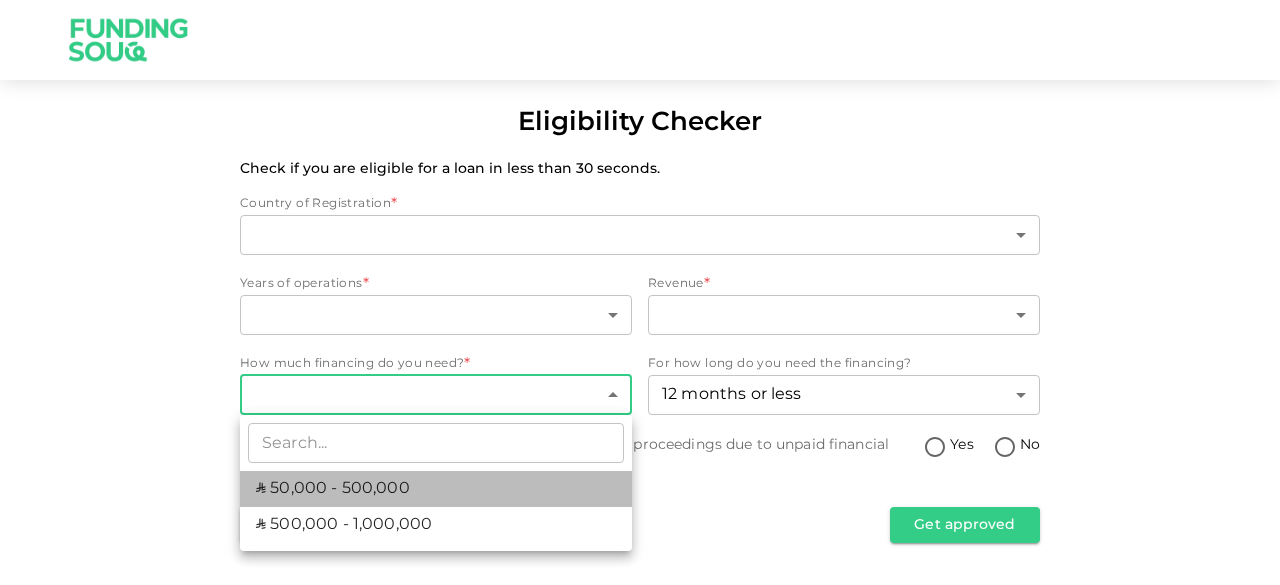 click on "ʢ 50,000 - 500,000" at bounding box center [436, 489] 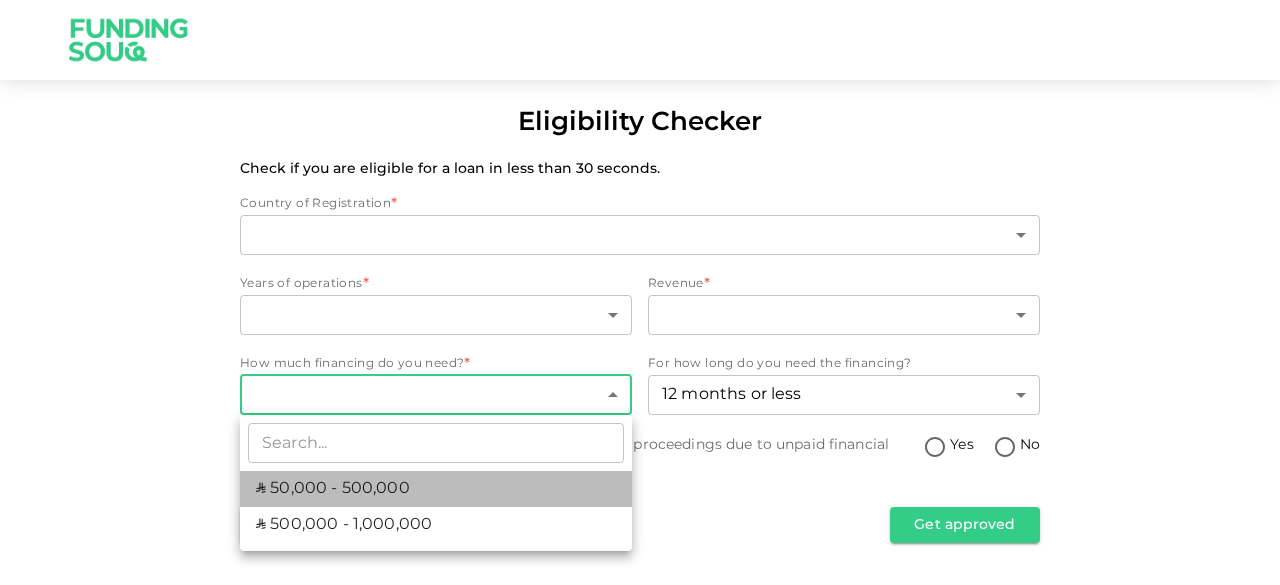 type on "1" 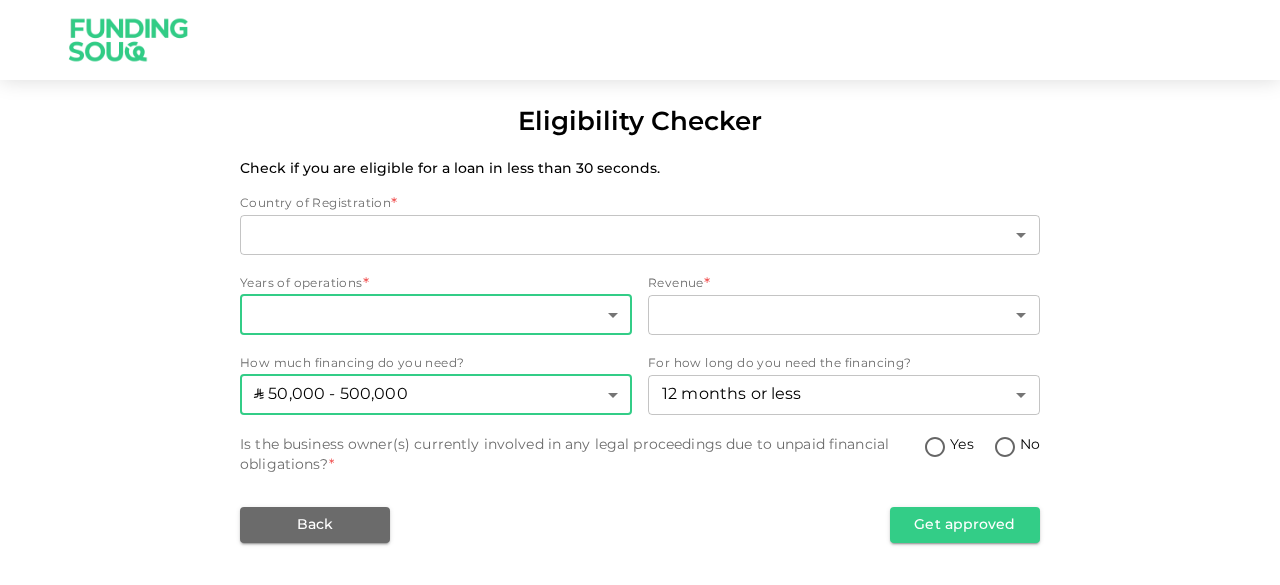 click on "Eligibility Checker Check if you are eligible for a loan in less than 30 seconds.   Country of Registration * ​ ​   Years of operations * ​ ​   Revenue * ​ ​   How much financing do you need? ʢ 50,000 - 500,000 1 ​   For how long do you need the financing? 12 months or less  1 ​ Is the business owner(s) currently involved in any legal proceedings due to unpaid financial obligations? * Yes No Back Get approved" at bounding box center (640, 292) 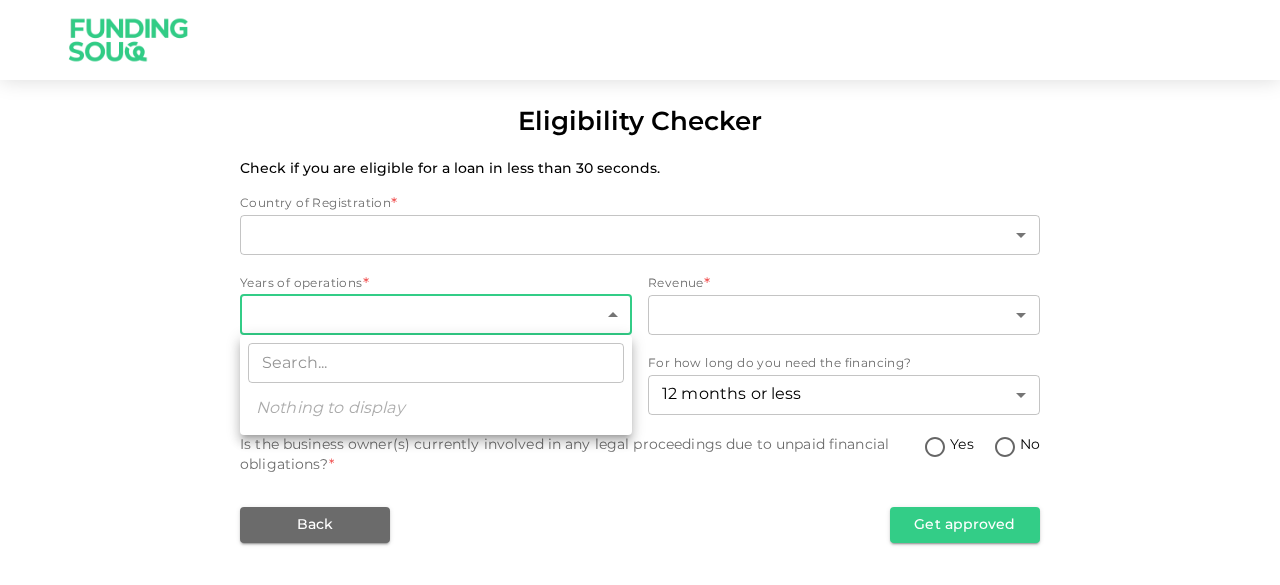 click on "​ Nothing to display" at bounding box center [436, 385] 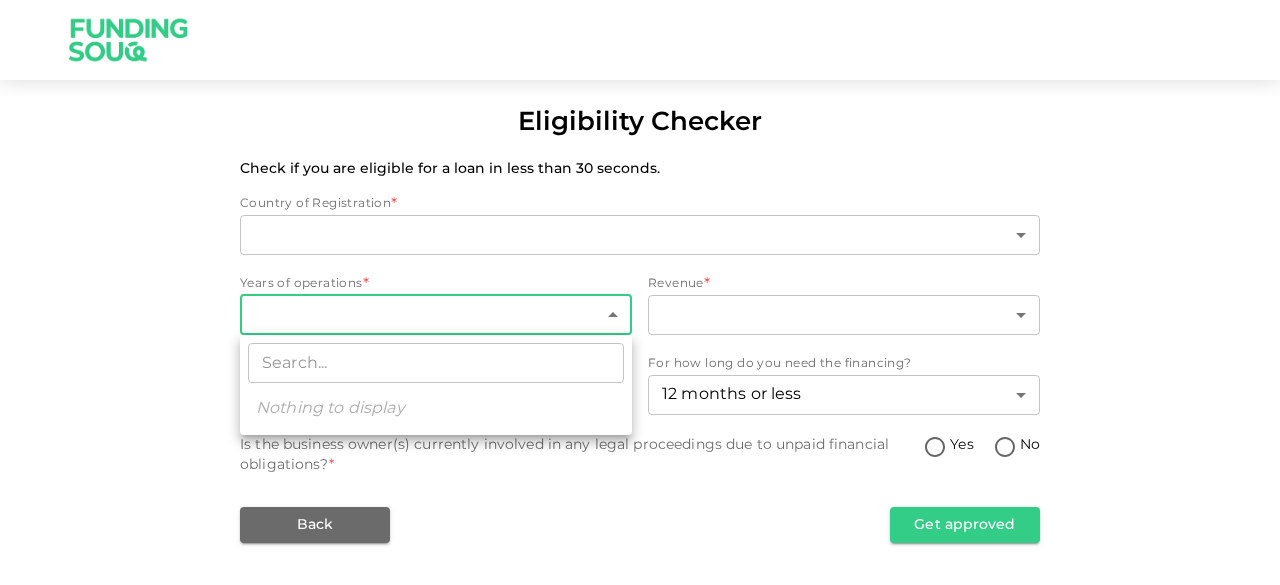 click on "​ Nothing to display" at bounding box center [436, 385] 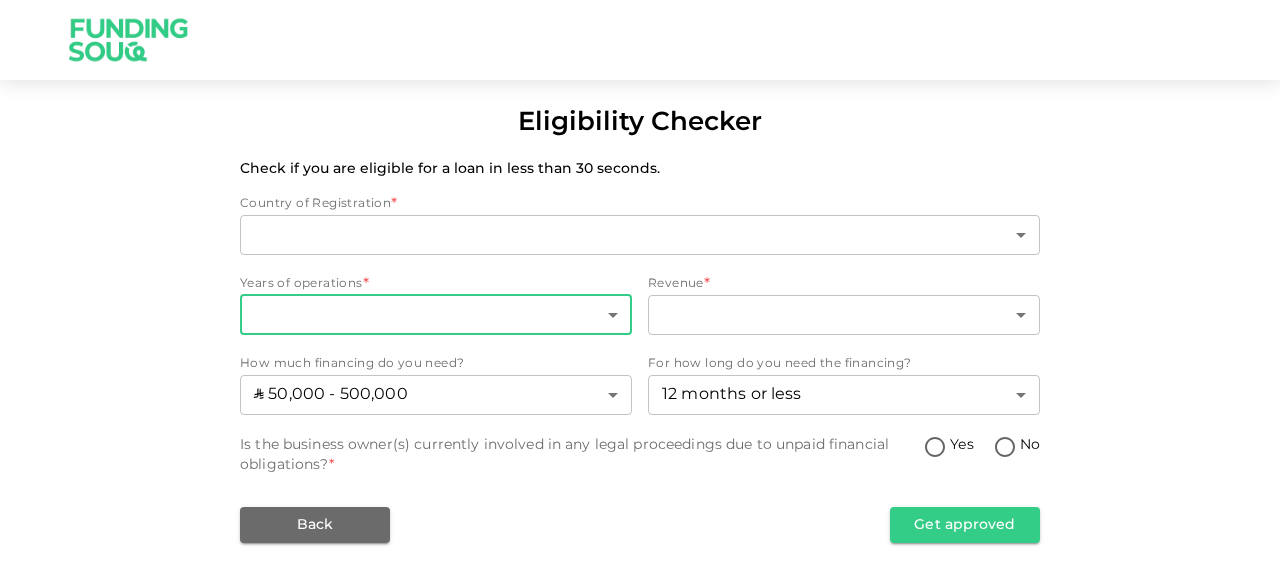 click on "Eligibility Checker Check if you are eligible for a loan in less than 30 seconds.   Country of Registration * ​ ​   Years of operations * ​ ​   Revenue * ​ ​   How much financing do you need? ʢ 50,000 - 500,000 1 ​   For how long do you need the financing? 12 months or less  1 ​ Is the business owner(s) currently involved in any legal proceedings due to unpaid financial obligations? * Yes No Back Get approved" at bounding box center [640, 323] 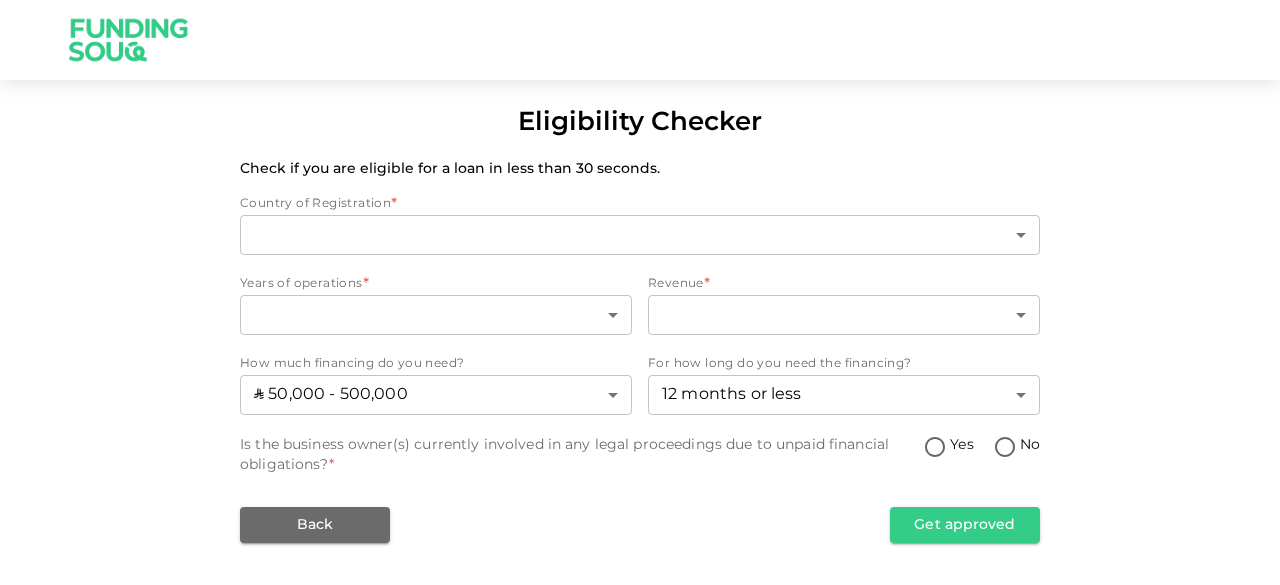 click on "Get approved" at bounding box center [965, 525] 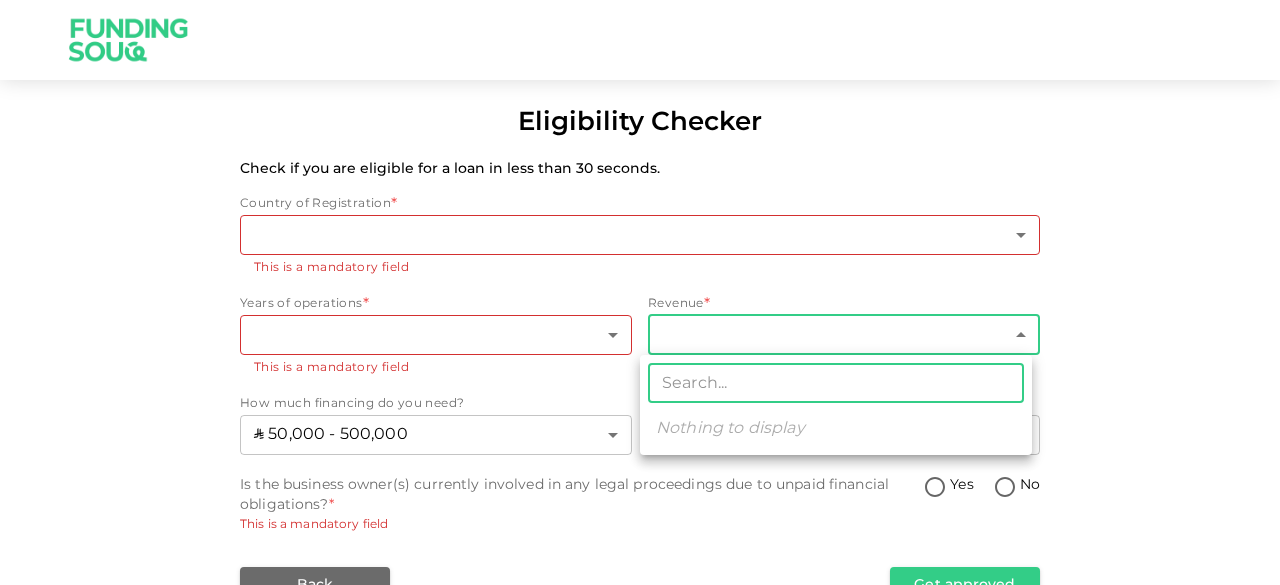click on "Eligibility Checker Check if you are eligible for a loan in less than 30 seconds.   Country of Registration * ​ ​ This is a mandatory field   Years of operations * ​ ​ This is a mandatory field   Revenue * ​ ​ This is a mandatory field   How much financing do you need? ʢ 50,000 - 500,000 1 ​   For how long do you need the financing? 12 months or less  1 ​ Is the business owner(s) currently involved in any legal proceedings due to unpaid financial obligations? * This is a mandatory field Yes No Back Get approved
​ Nothing to display" at bounding box center (640, 292) 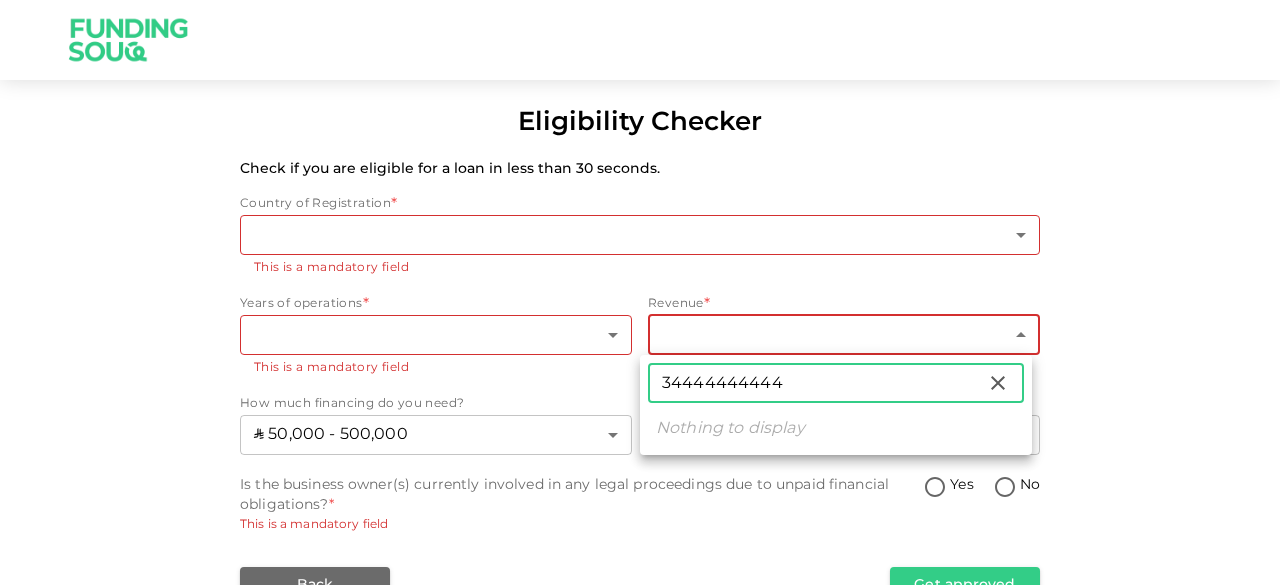 type on "34444444444" 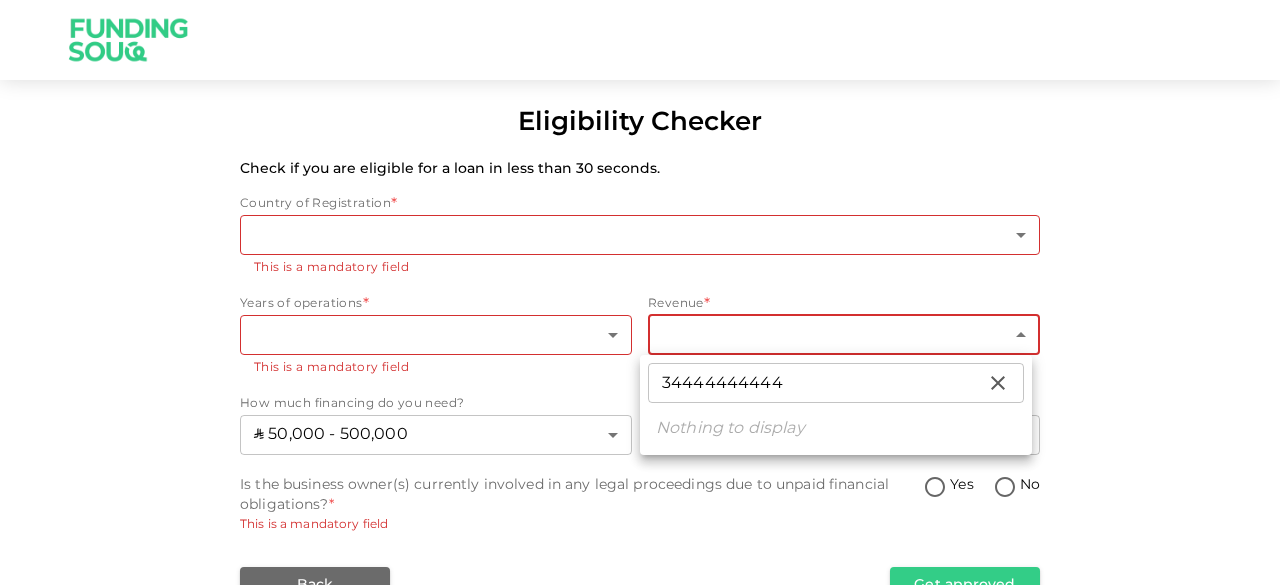 click at bounding box center [640, 292] 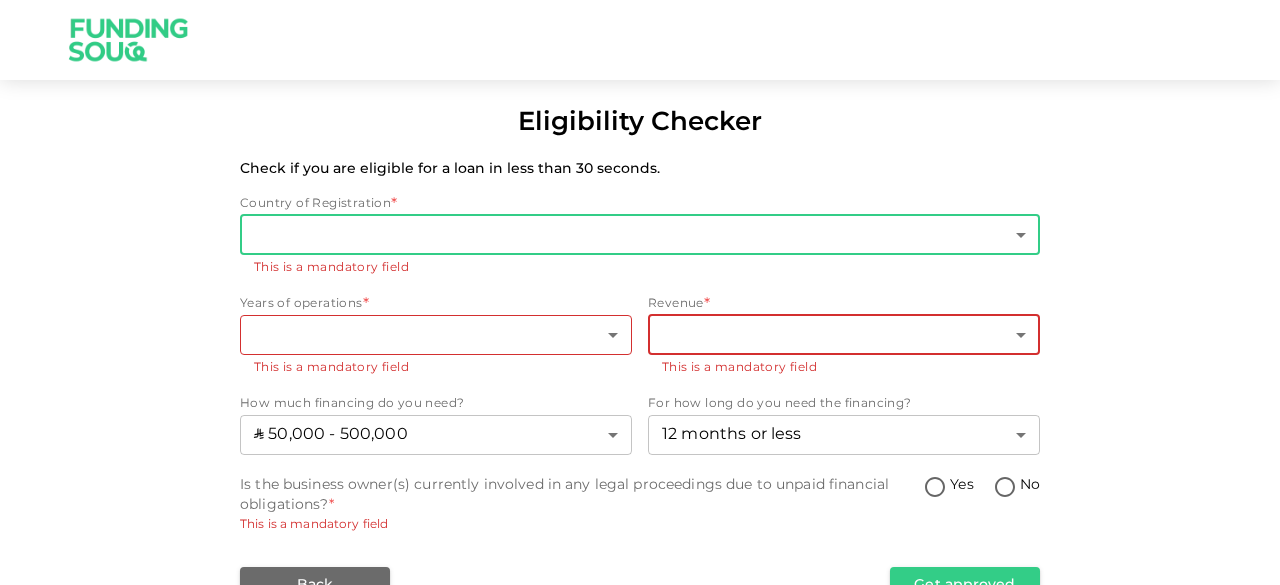 click on "Eligibility Checker Check if you are eligible for a loan in less than 30 seconds.   Country of Registration * ​ ​ This is a mandatory field   Years of operations * ​ ​ This is a mandatory field   Revenue * ​ ​ This is a mandatory field   How much financing do you need? ʢ 50,000 - 500,000 1 ​   For how long do you need the financing? 12 months or less  1 ​ Is the business owner(s) currently involved in any legal proceedings due to unpaid financial obligations? * This is a mandatory field Yes No Back Get approved" at bounding box center [640, 292] 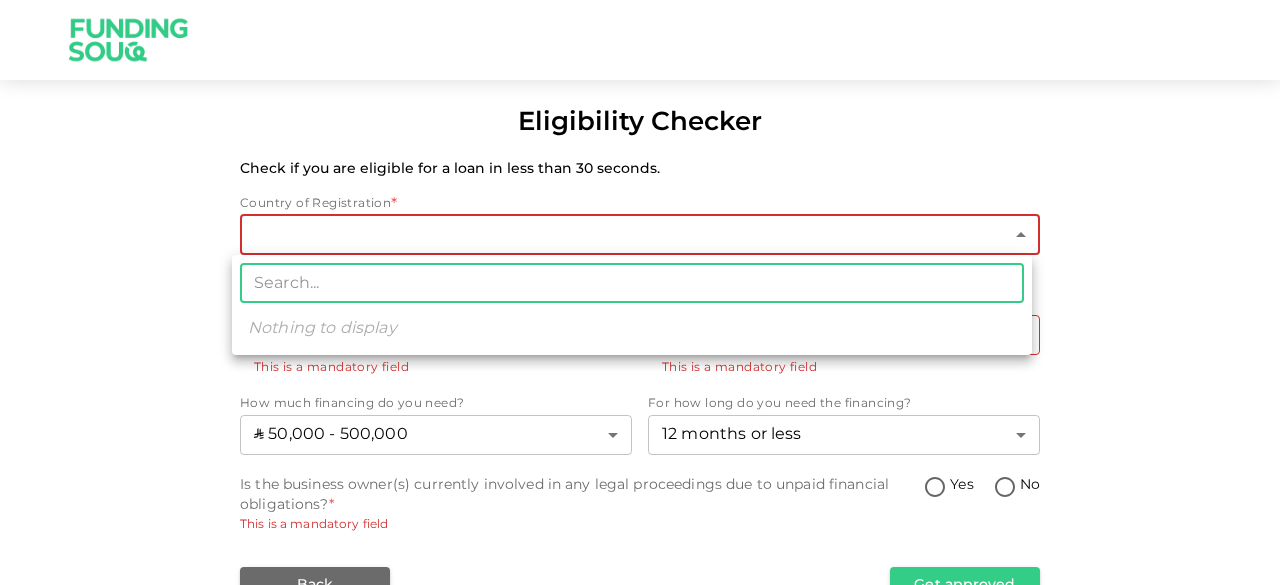 click at bounding box center [640, 292] 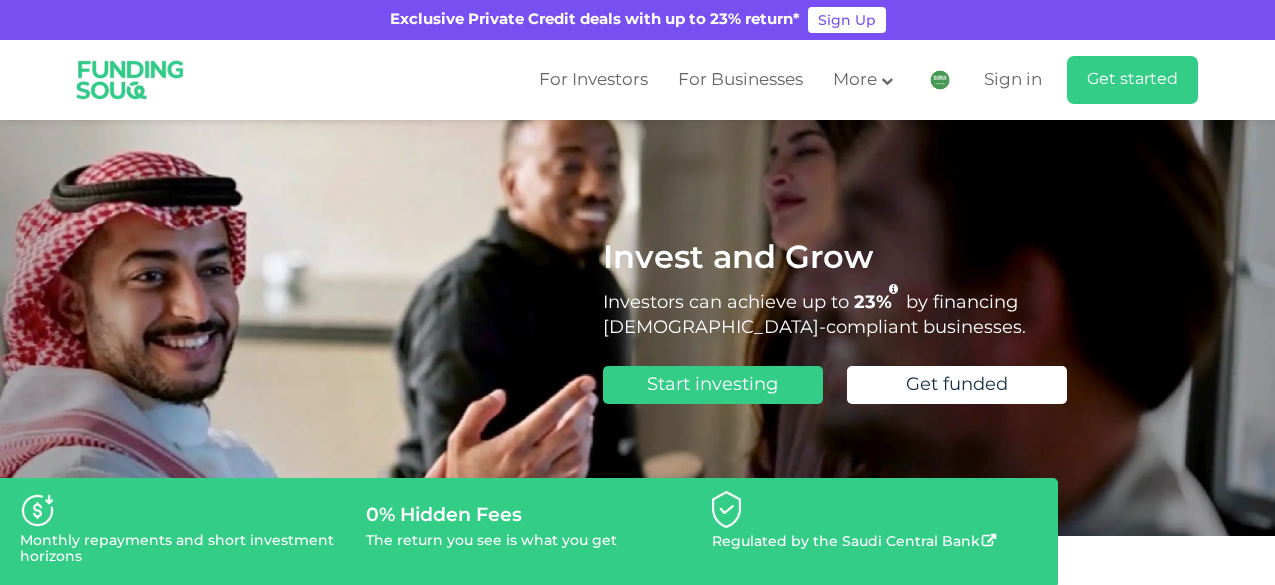 scroll, scrollTop: 0, scrollLeft: 0, axis: both 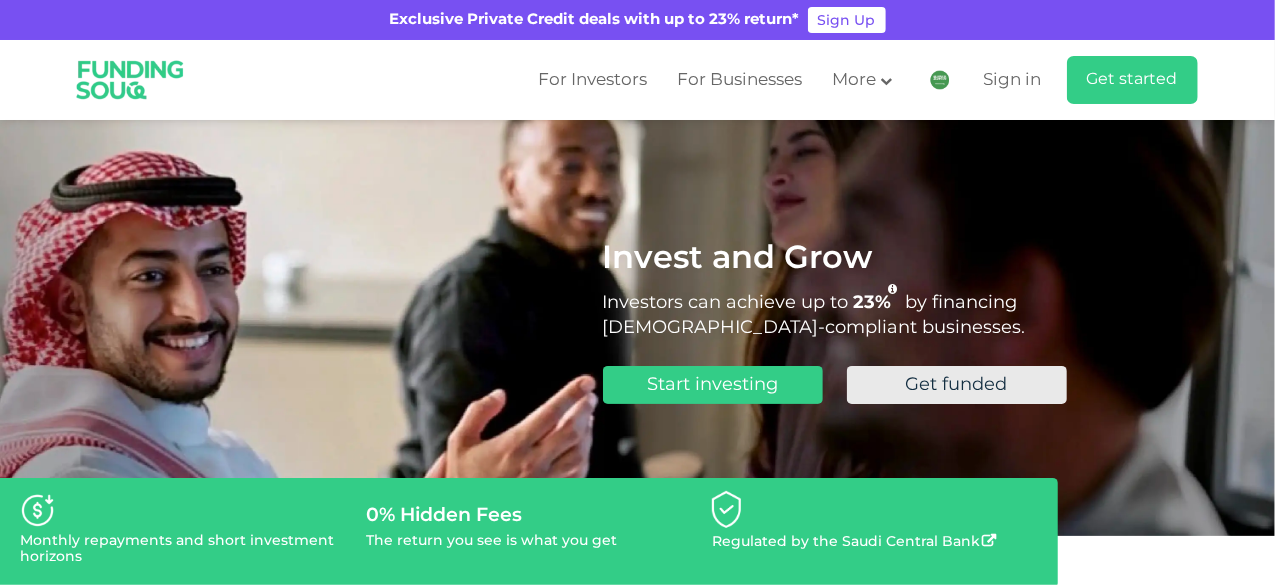 click on "Get funded" at bounding box center (957, 385) 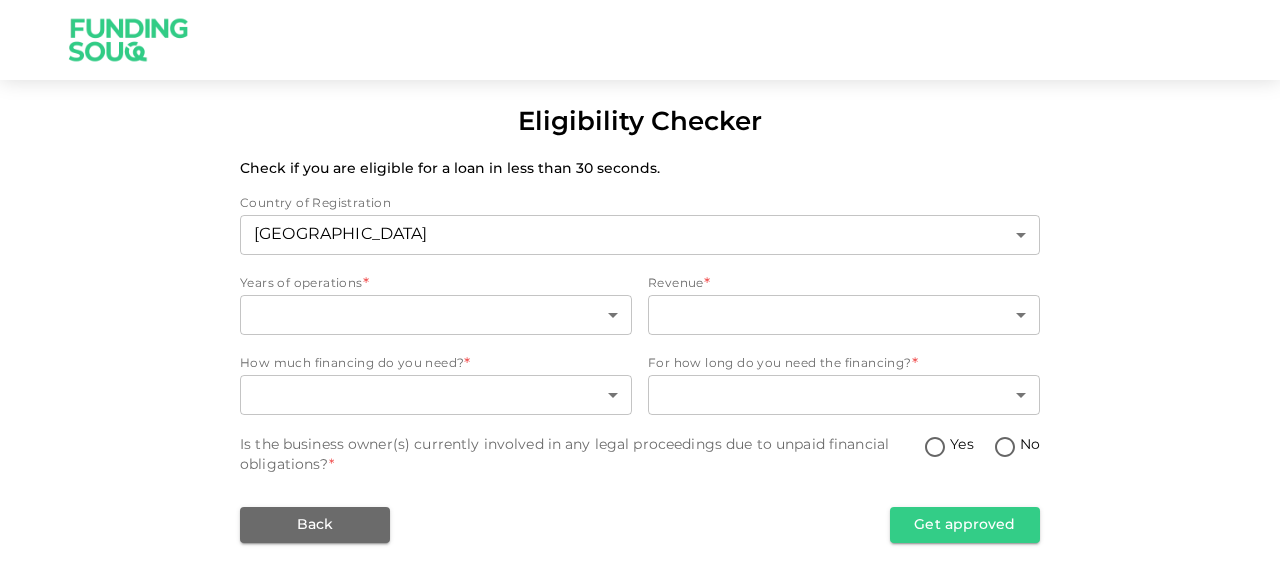 scroll, scrollTop: 0, scrollLeft: 0, axis: both 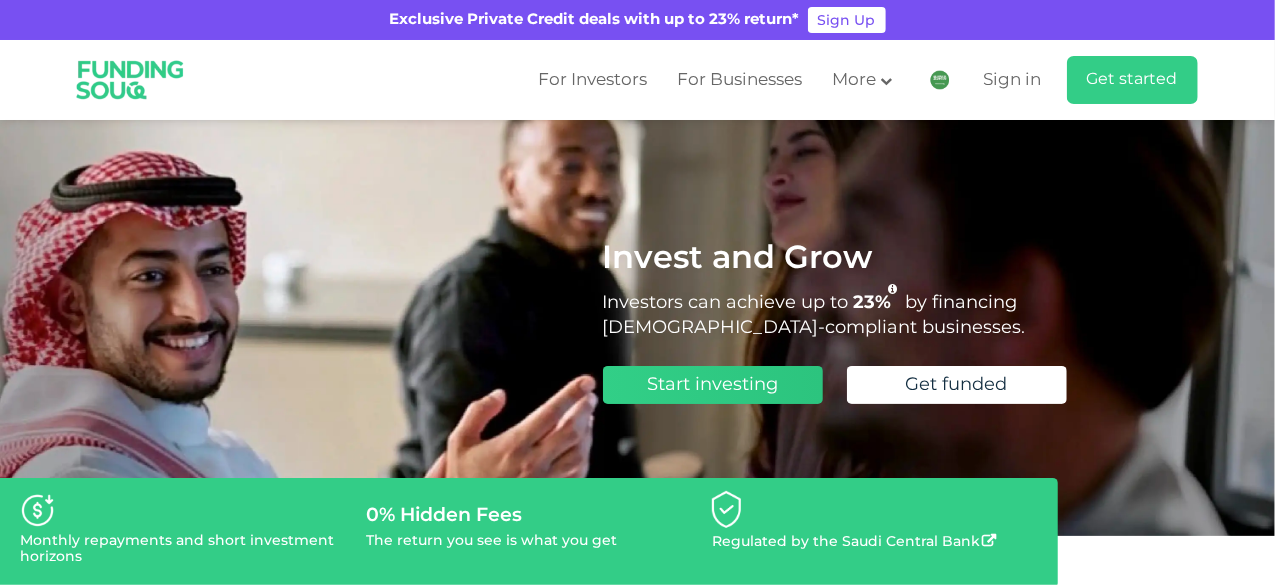 click on "Start investing" at bounding box center [712, 385] 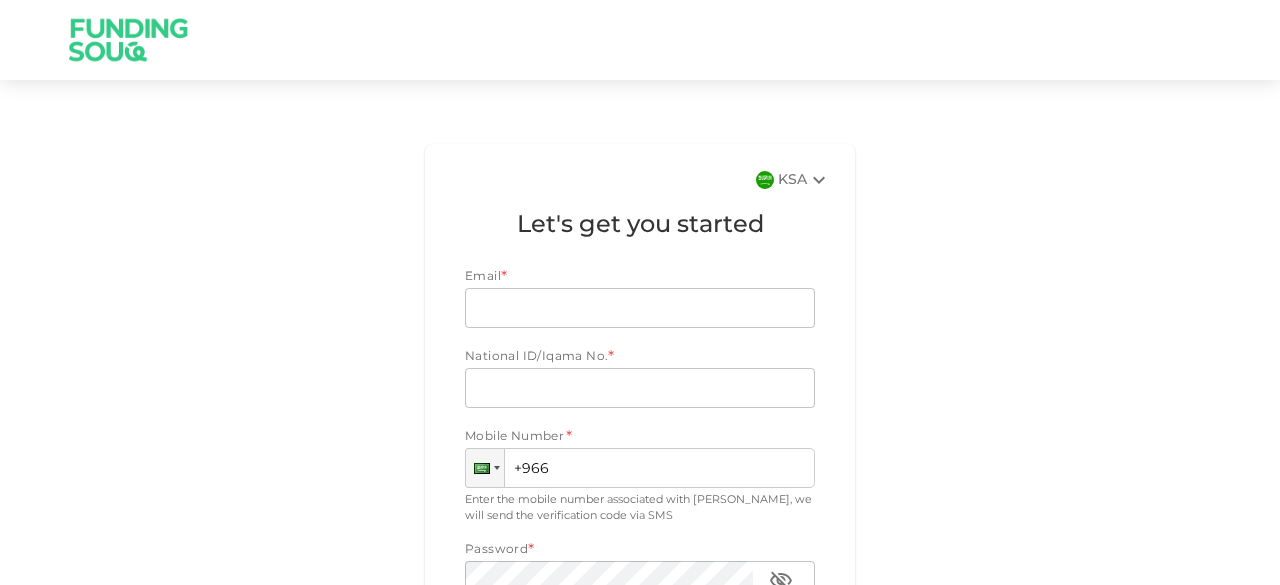 scroll, scrollTop: 0, scrollLeft: 0, axis: both 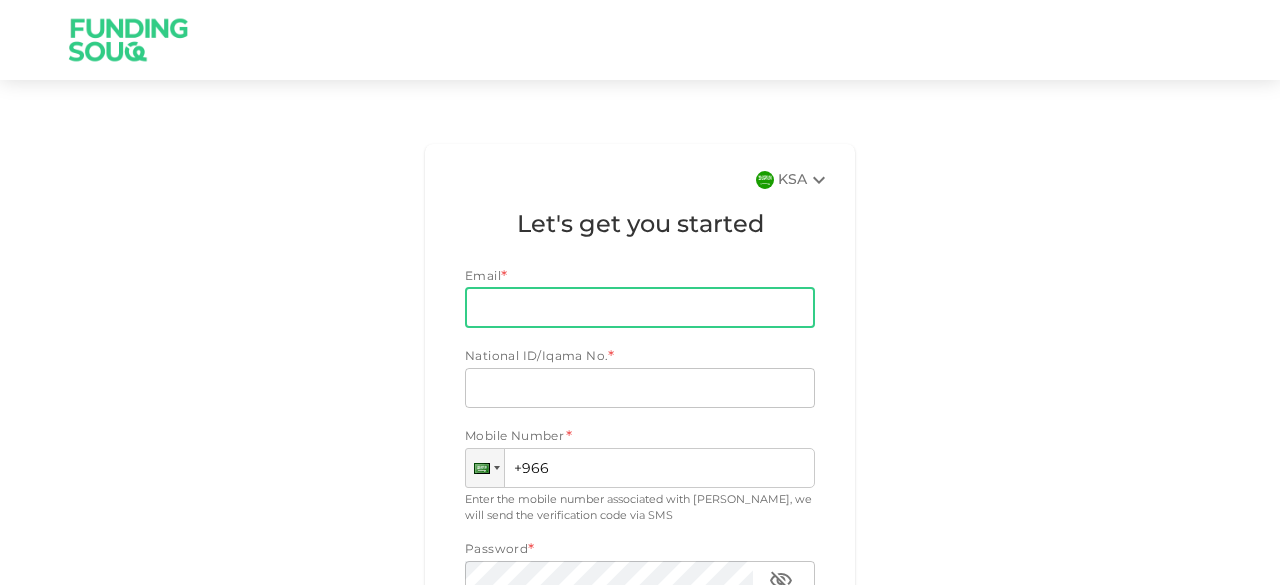 click on "Email" at bounding box center [629, 308] 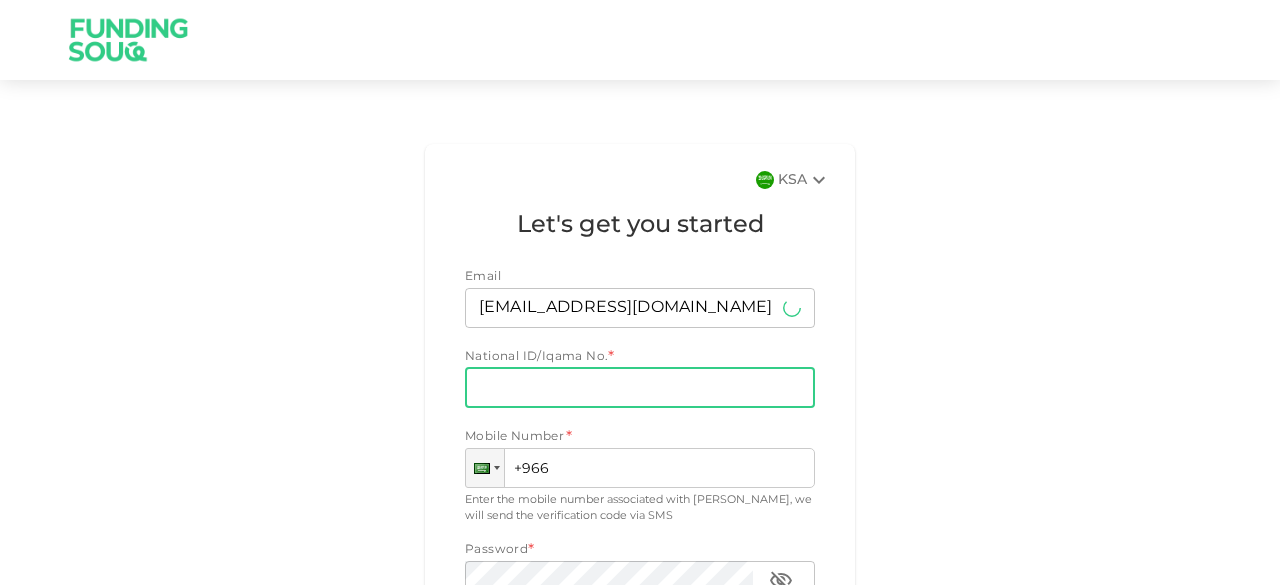 click on "National ID/Iqama No." at bounding box center (640, 388) 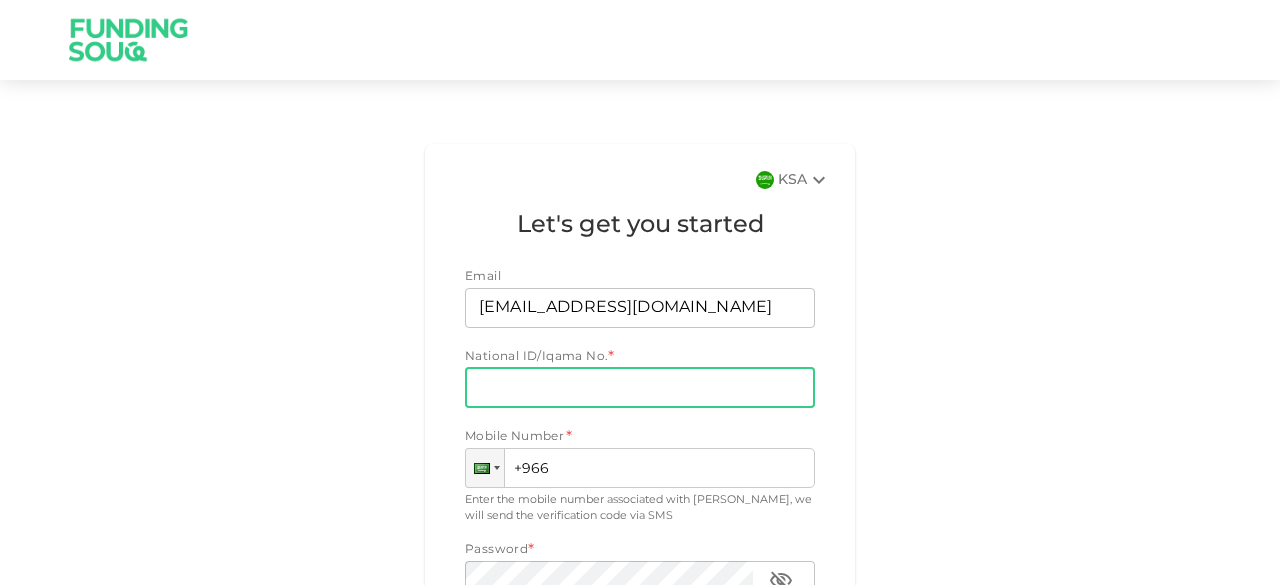 scroll, scrollTop: 100, scrollLeft: 0, axis: vertical 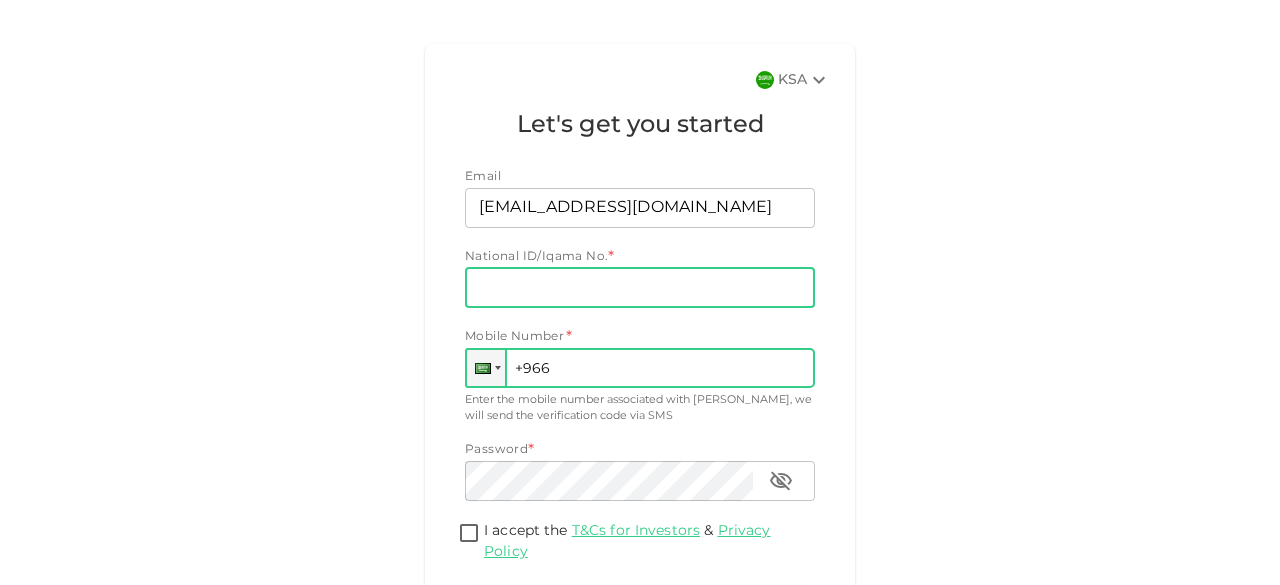 click on "+966" at bounding box center (640, 368) 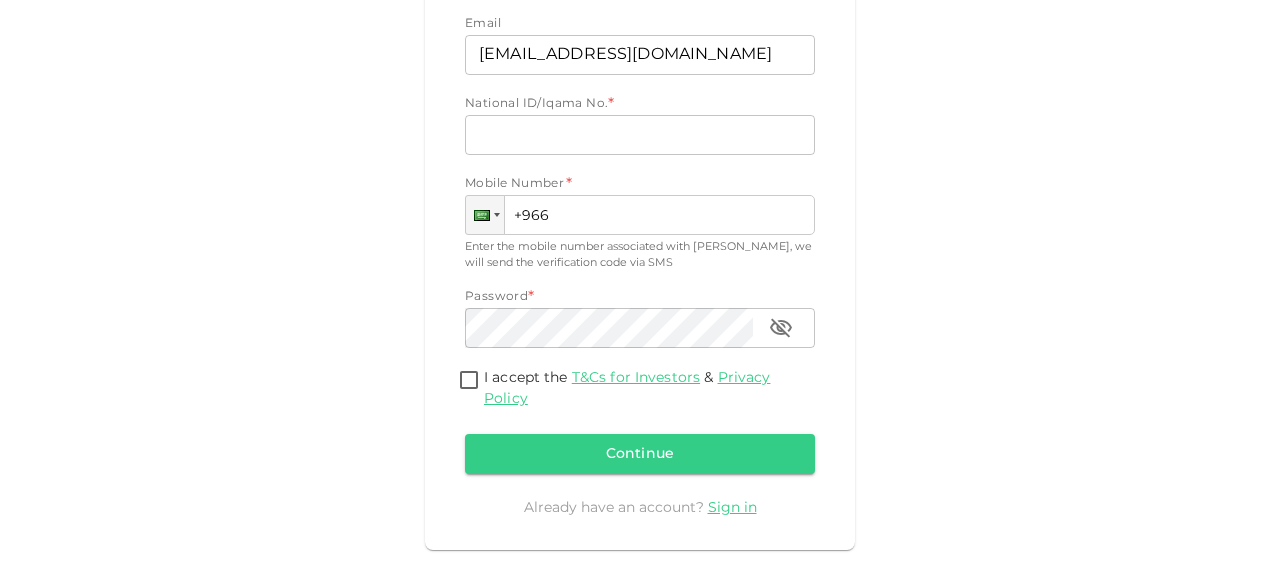 scroll, scrollTop: 257, scrollLeft: 0, axis: vertical 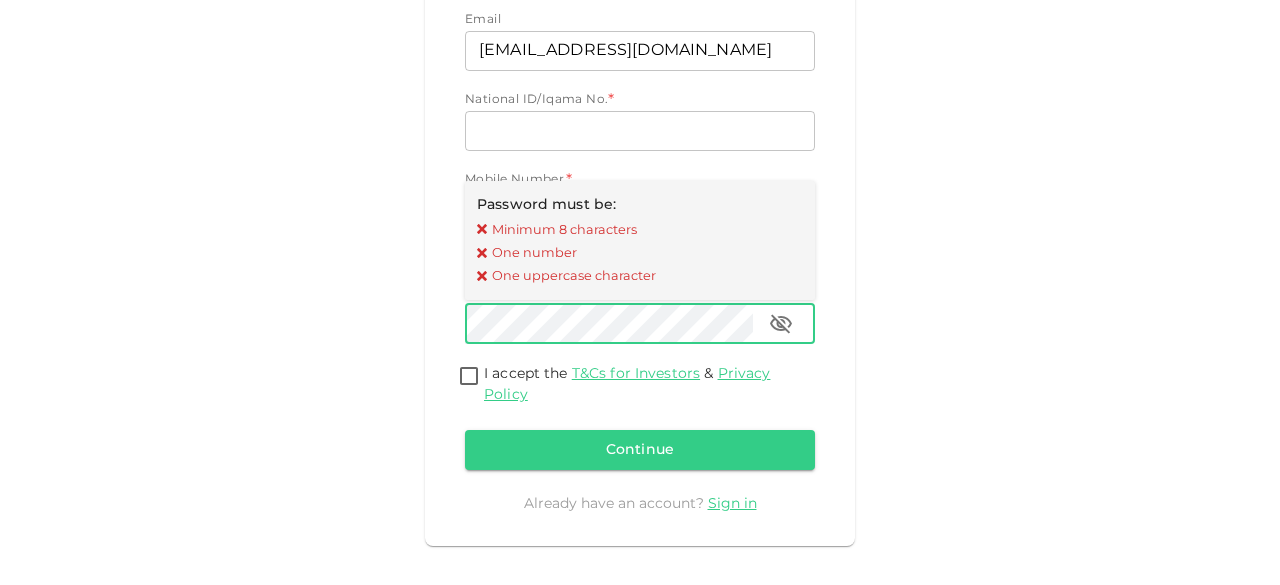 drag, startPoint x: 456, startPoint y: 372, endPoint x: 597, endPoint y: 423, distance: 149.93999 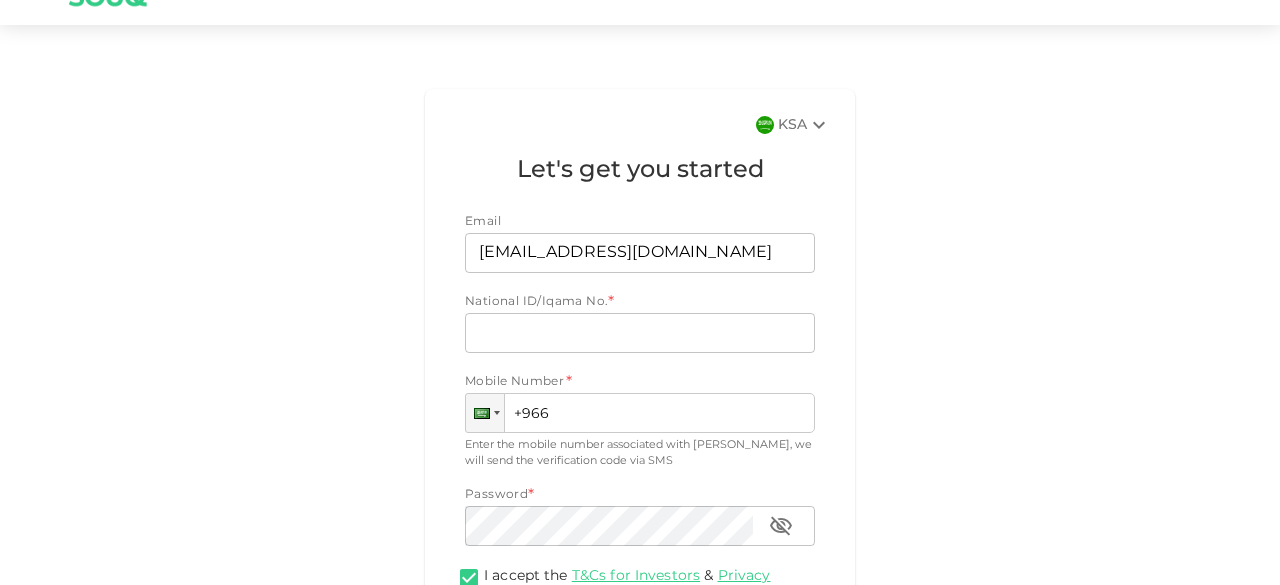 scroll, scrollTop: 0, scrollLeft: 0, axis: both 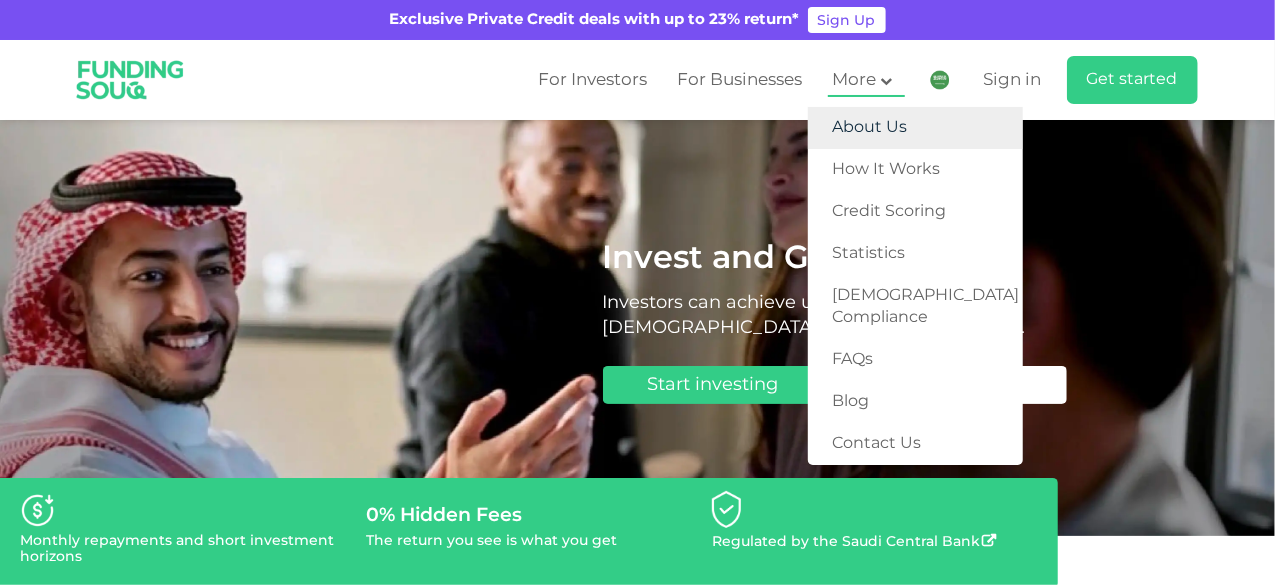 click on "About Us" at bounding box center (915, 128) 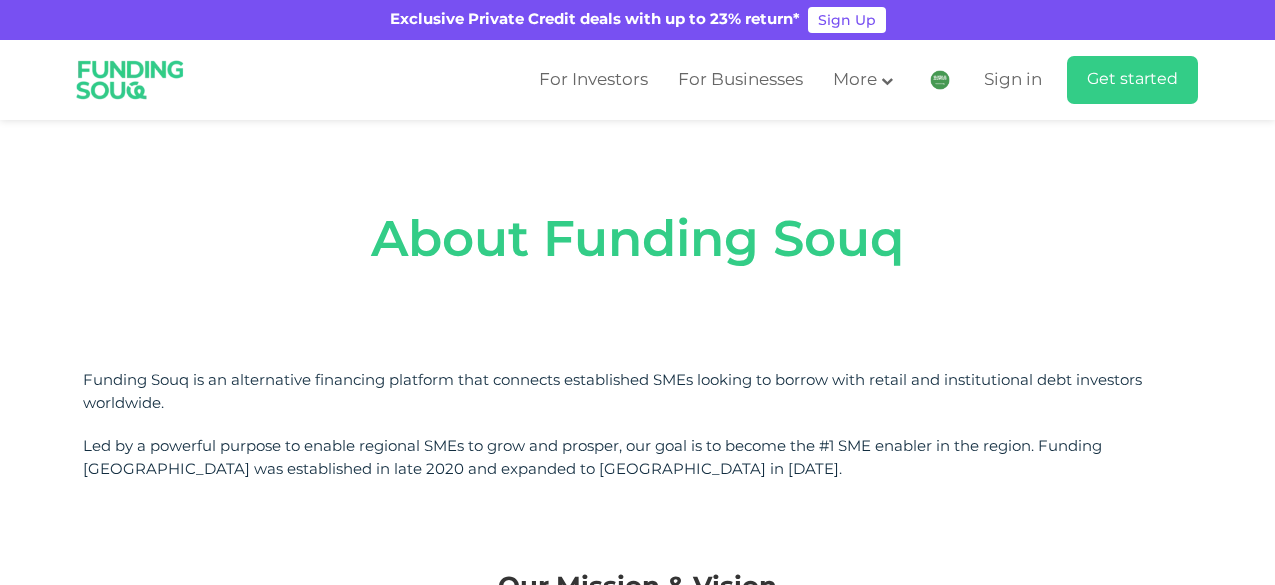 scroll, scrollTop: 0, scrollLeft: 0, axis: both 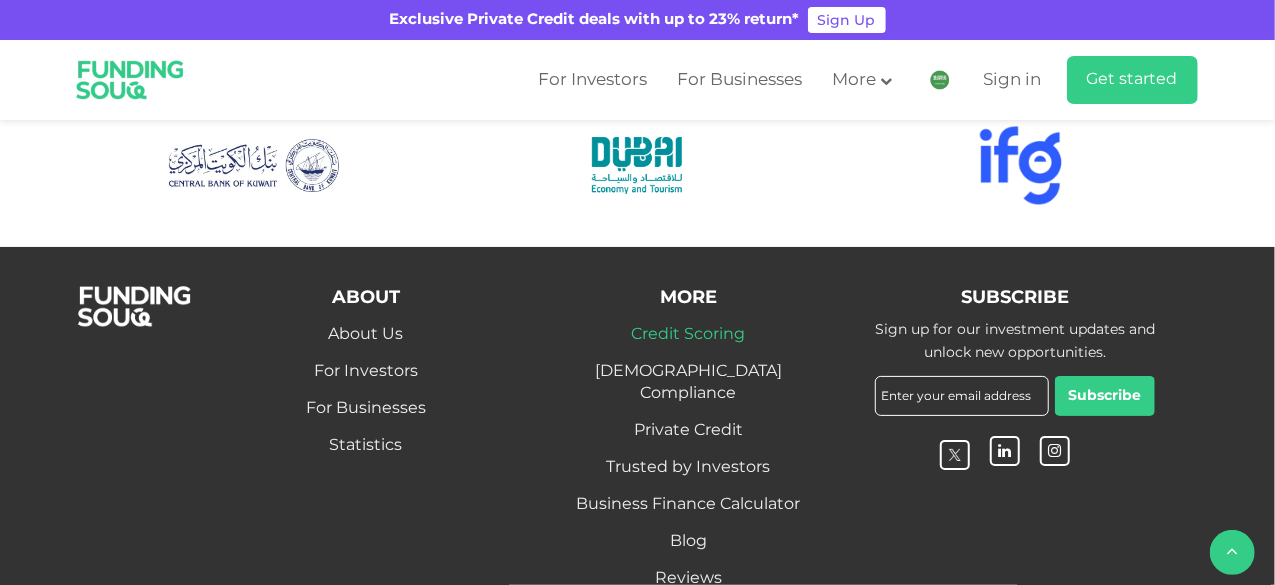 click on "Credit Scoring" at bounding box center [689, 334] 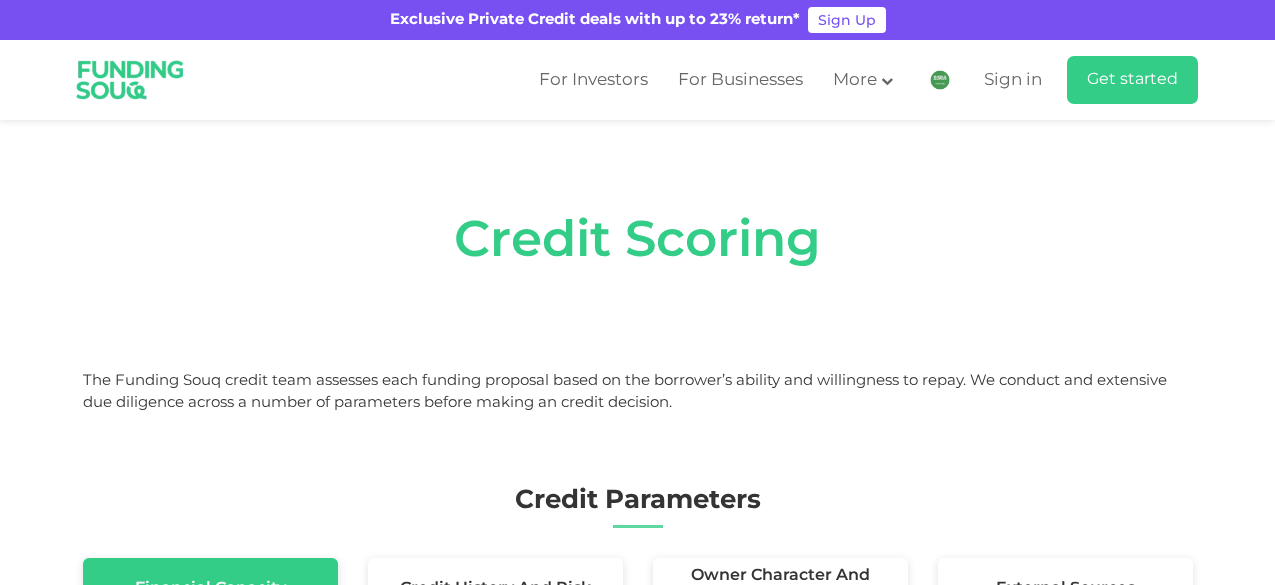 scroll, scrollTop: 0, scrollLeft: 0, axis: both 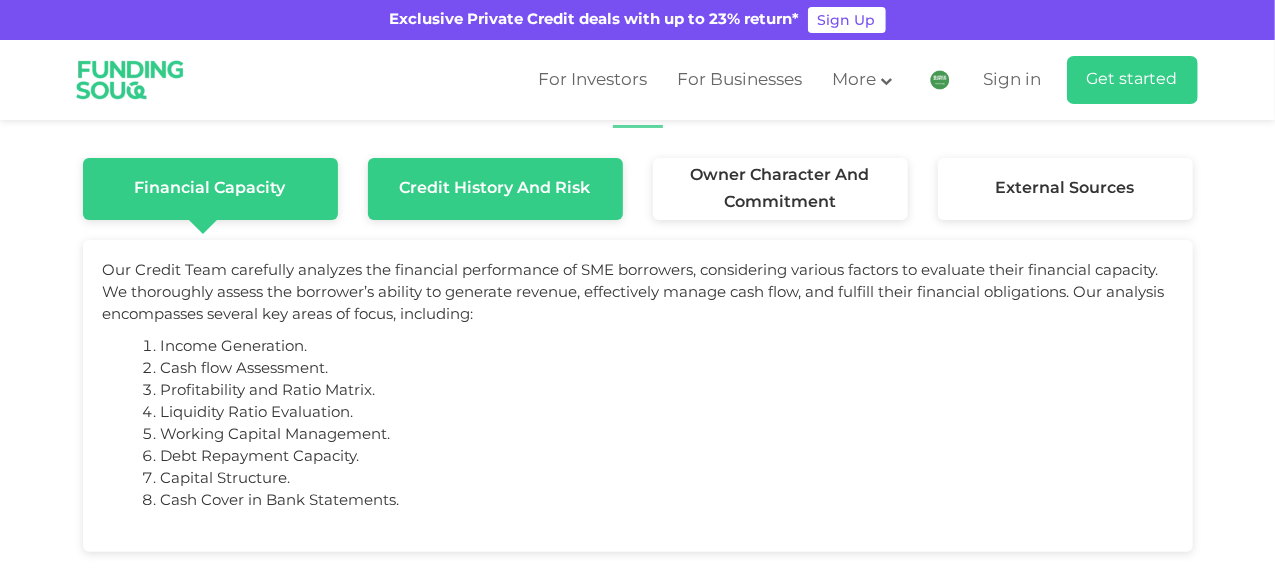 click on "Credit History and Risk" at bounding box center (495, 188) 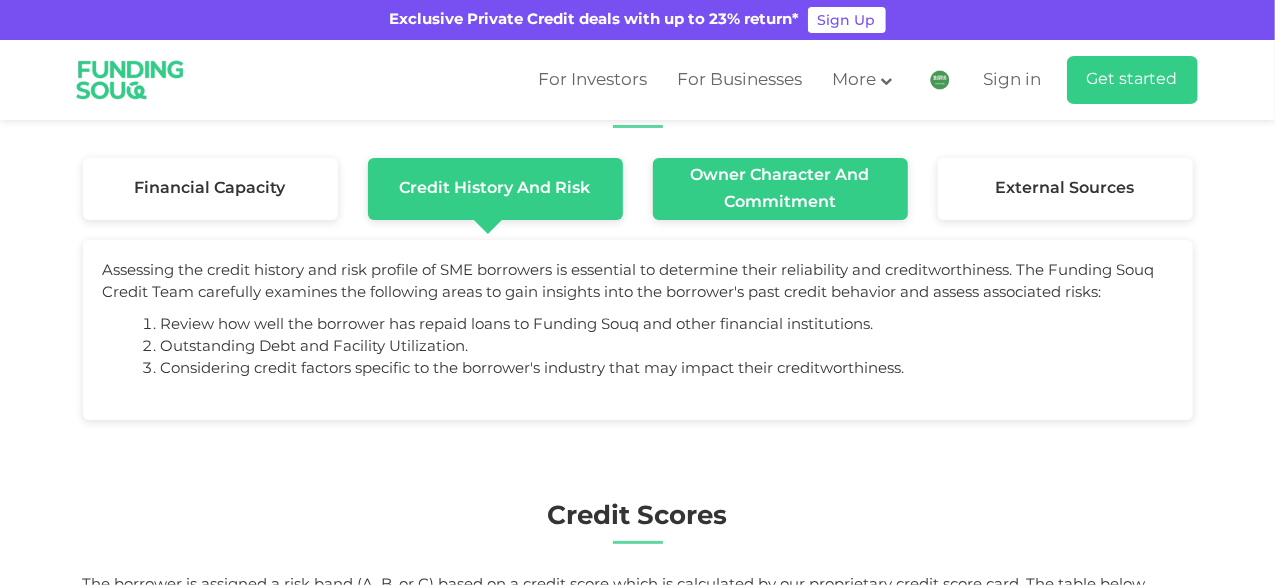 click on "Owner Character and Commitment" at bounding box center [780, 189] 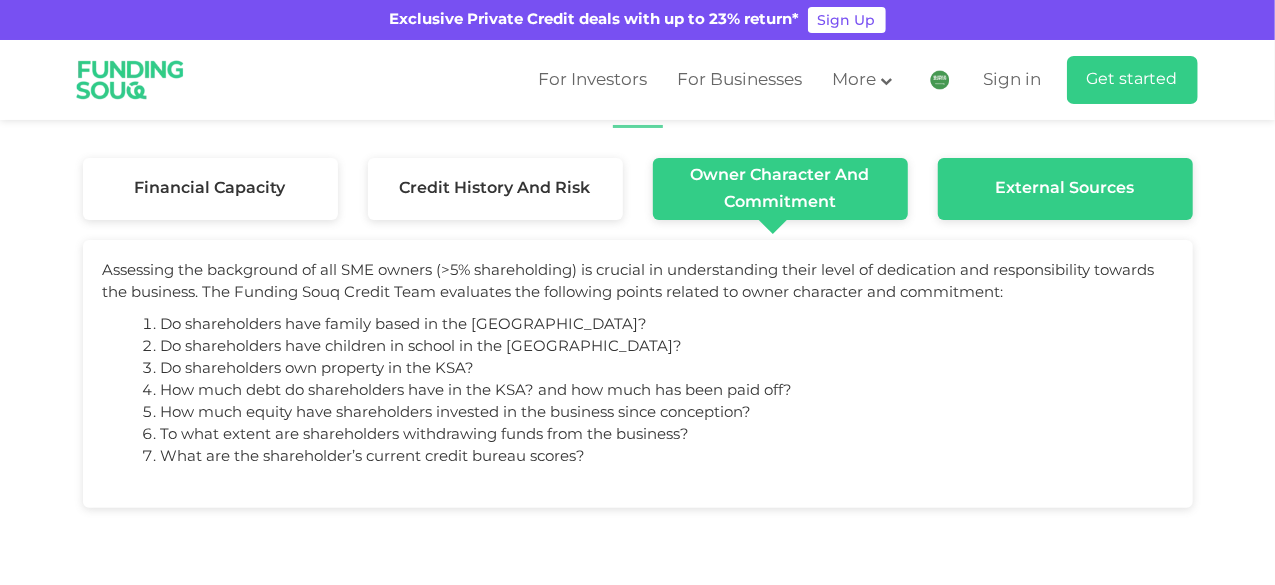 click on "External Sources" at bounding box center (1065, 189) 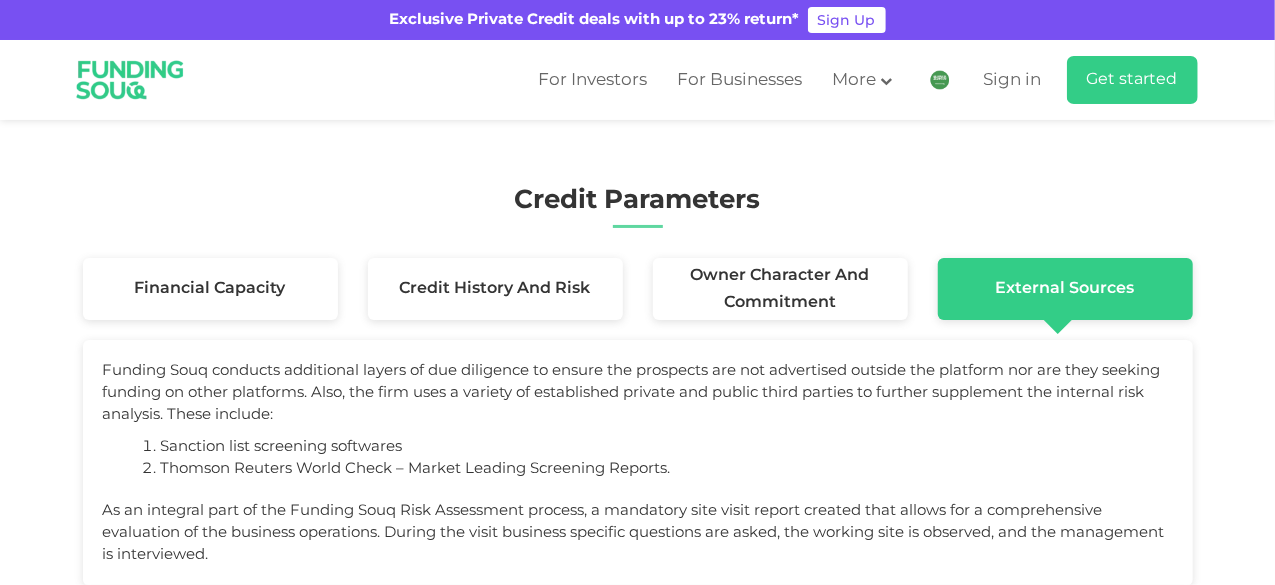 scroll, scrollTop: 0, scrollLeft: 0, axis: both 